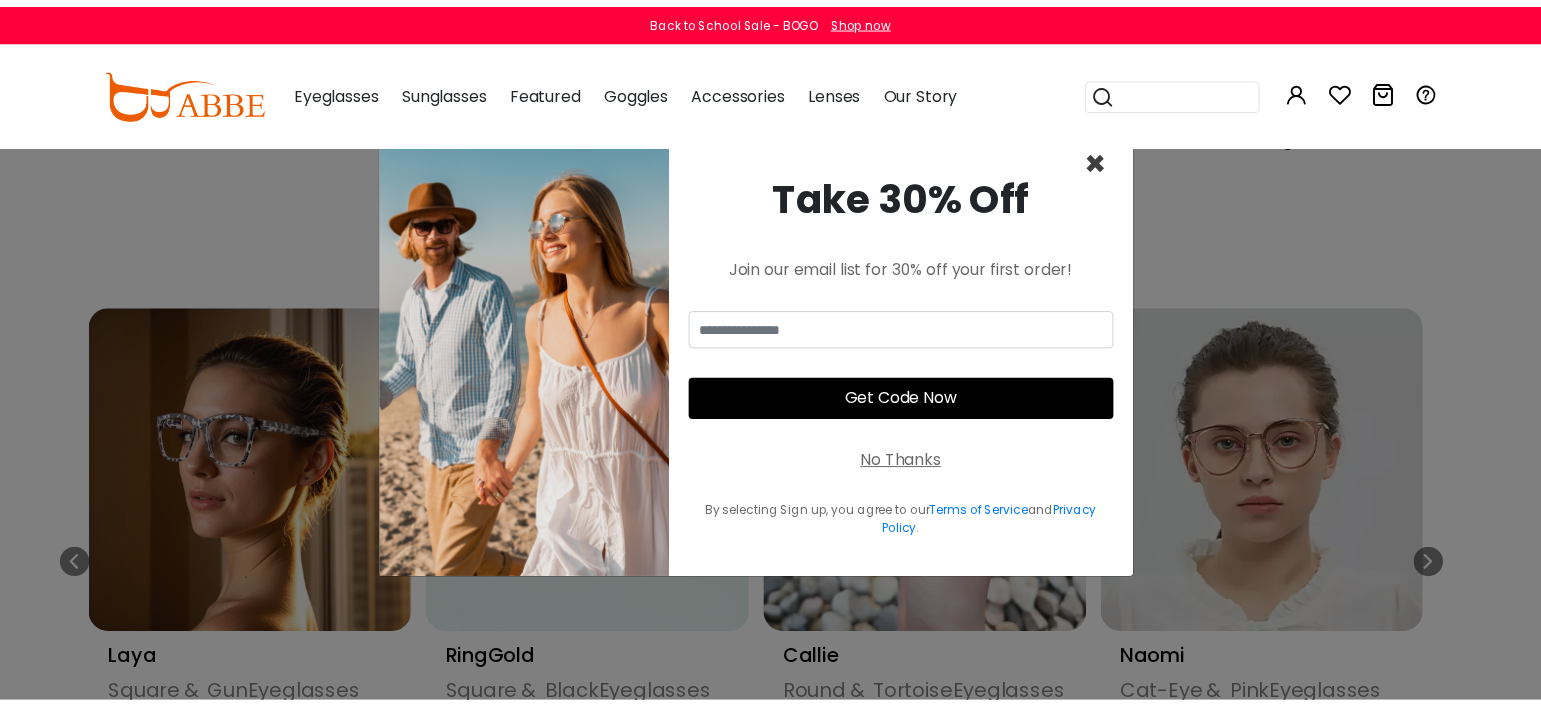 scroll, scrollTop: 831, scrollLeft: 0, axis: vertical 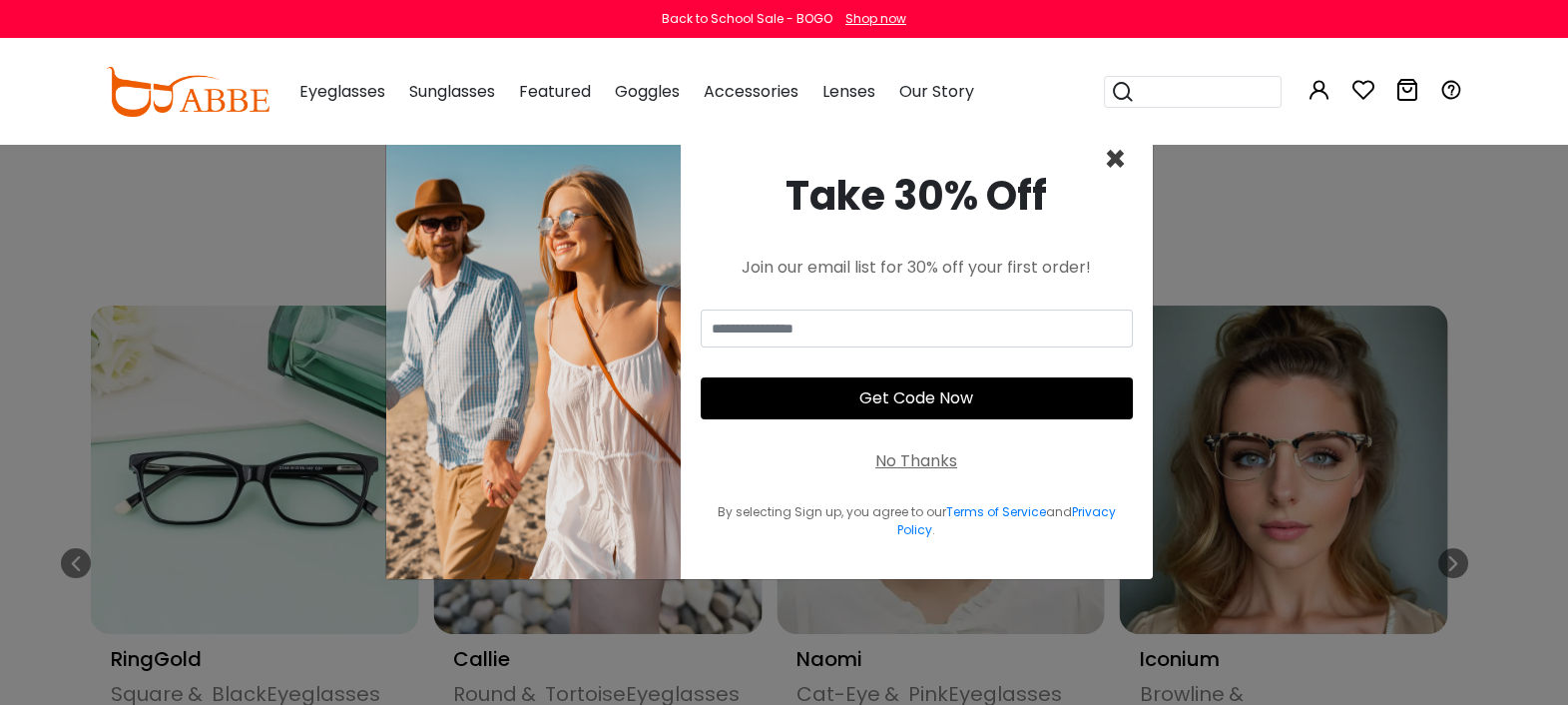 click on "×" at bounding box center (1115, 159) 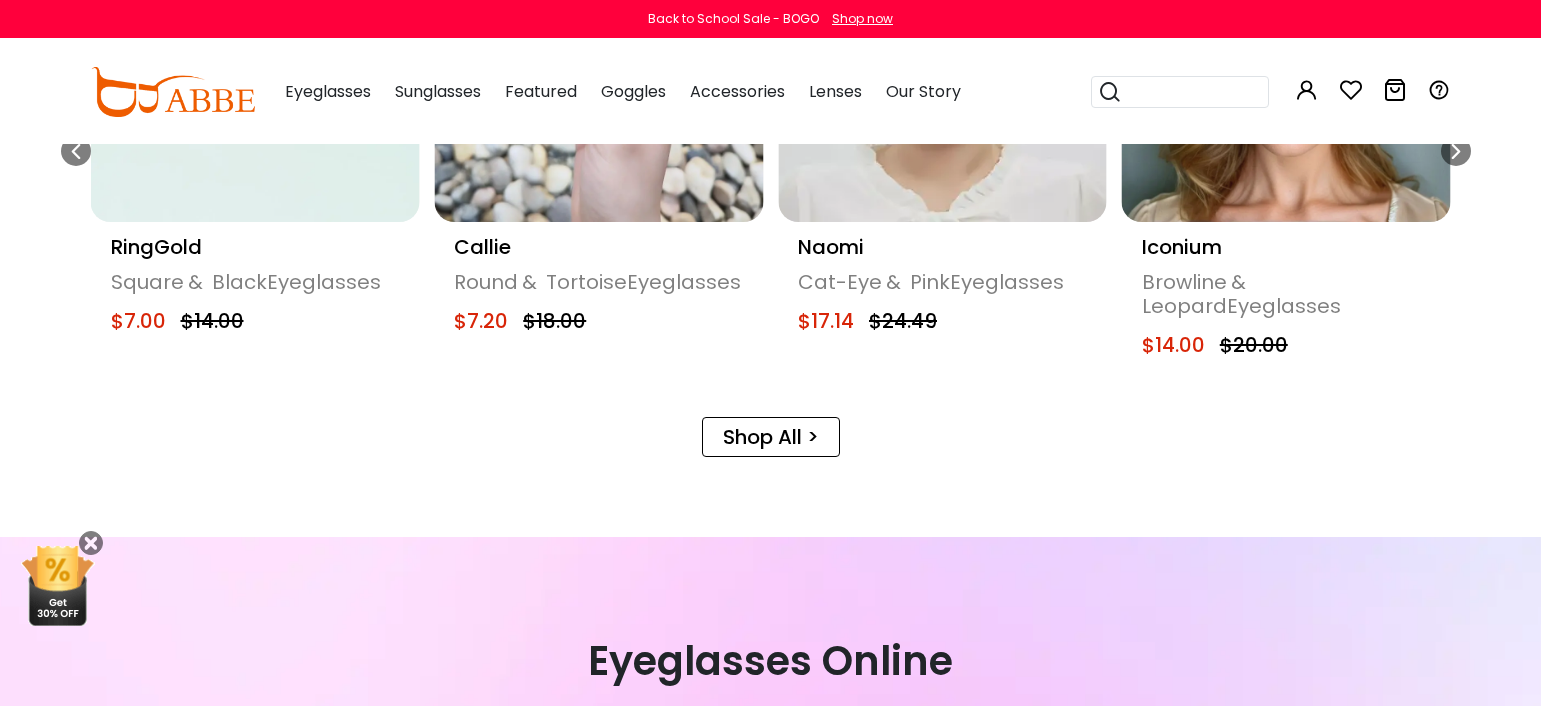 scroll, scrollTop: 934, scrollLeft: 0, axis: vertical 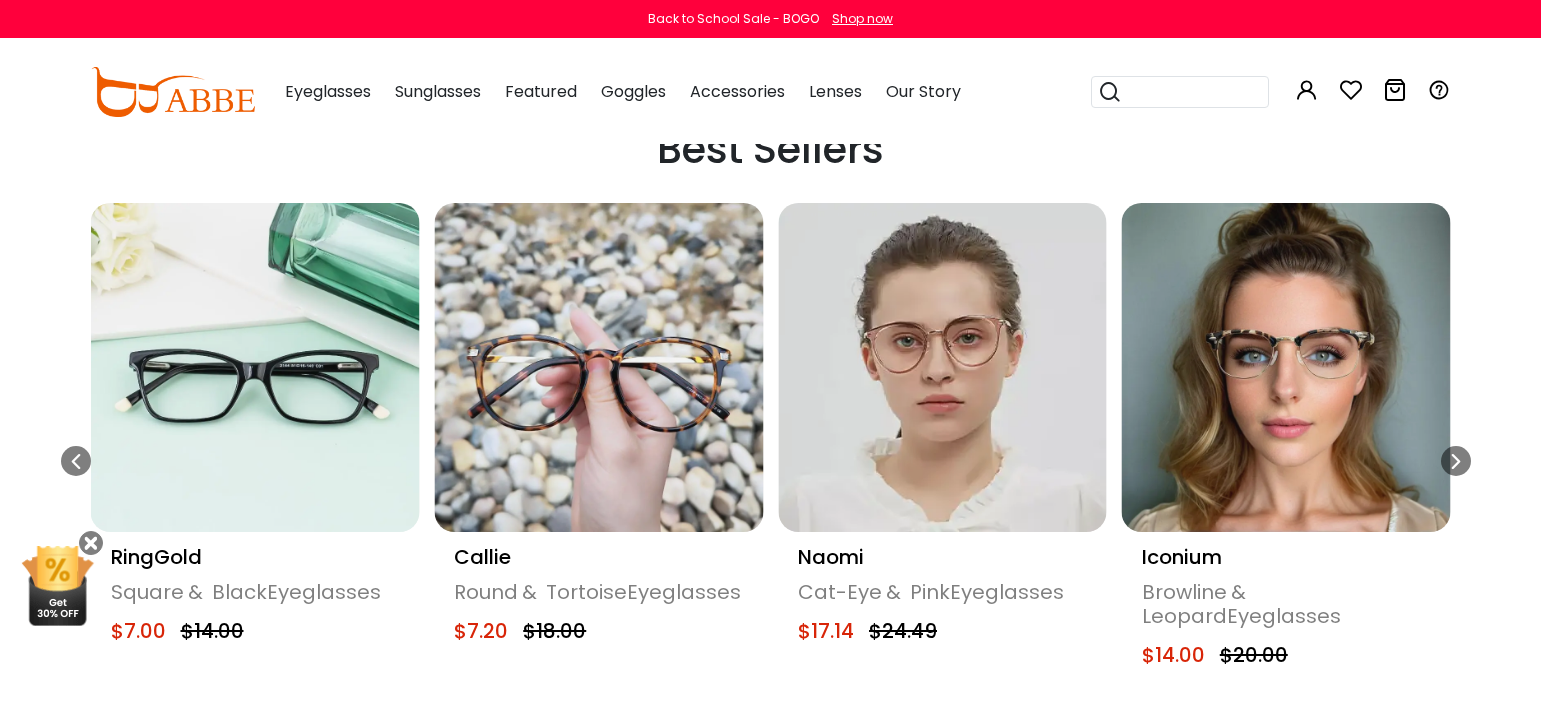 click at bounding box center [942, 367] 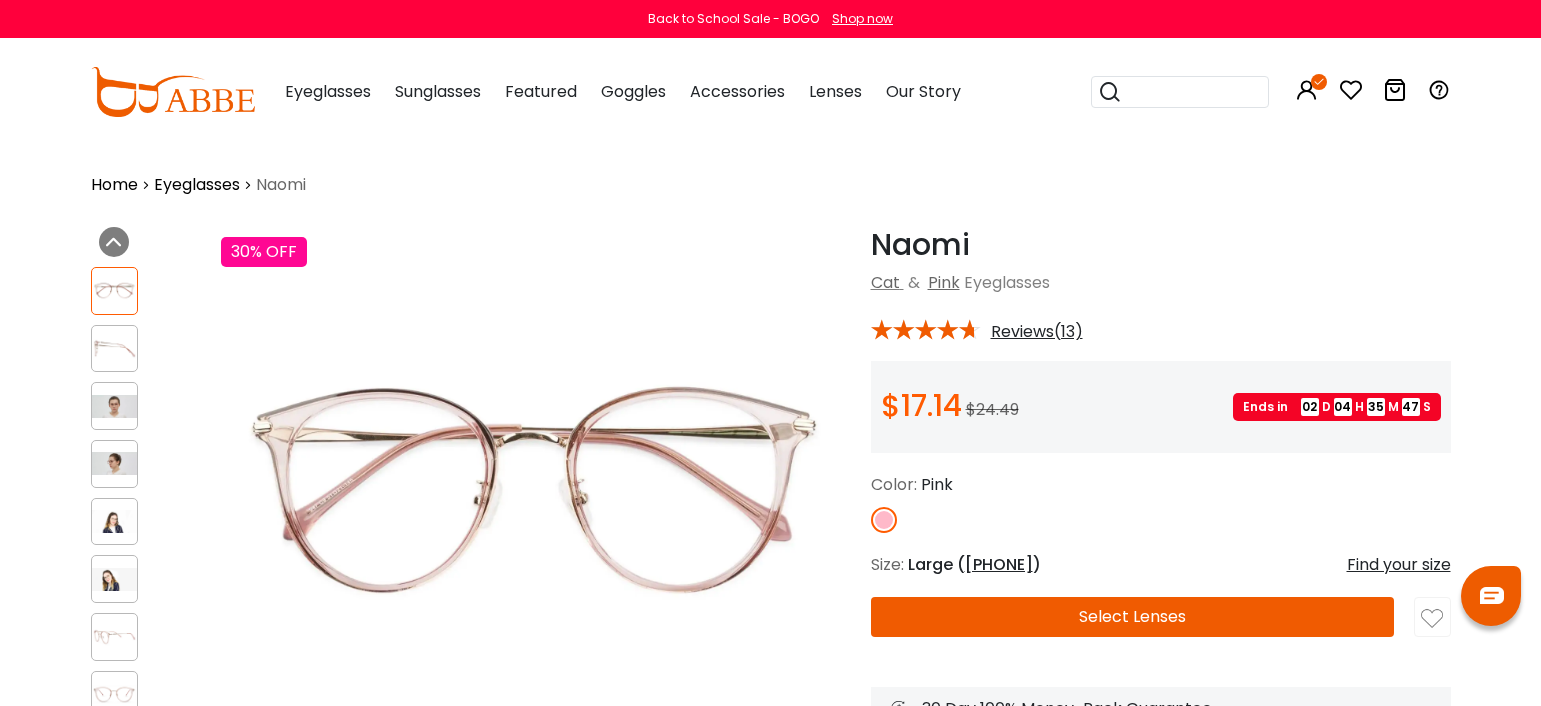scroll, scrollTop: 207, scrollLeft: 0, axis: vertical 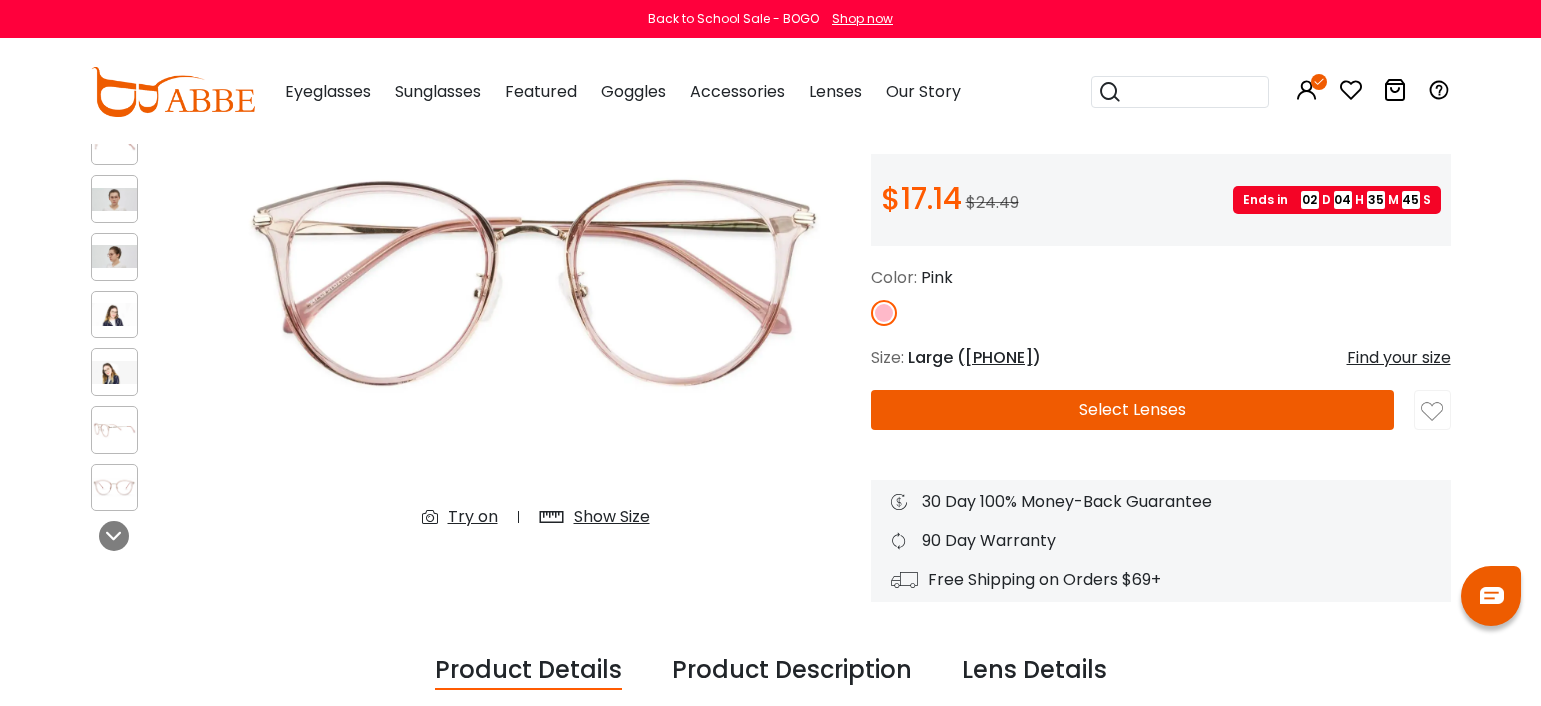 click on "Select Lenses" at bounding box center [1133, 410] 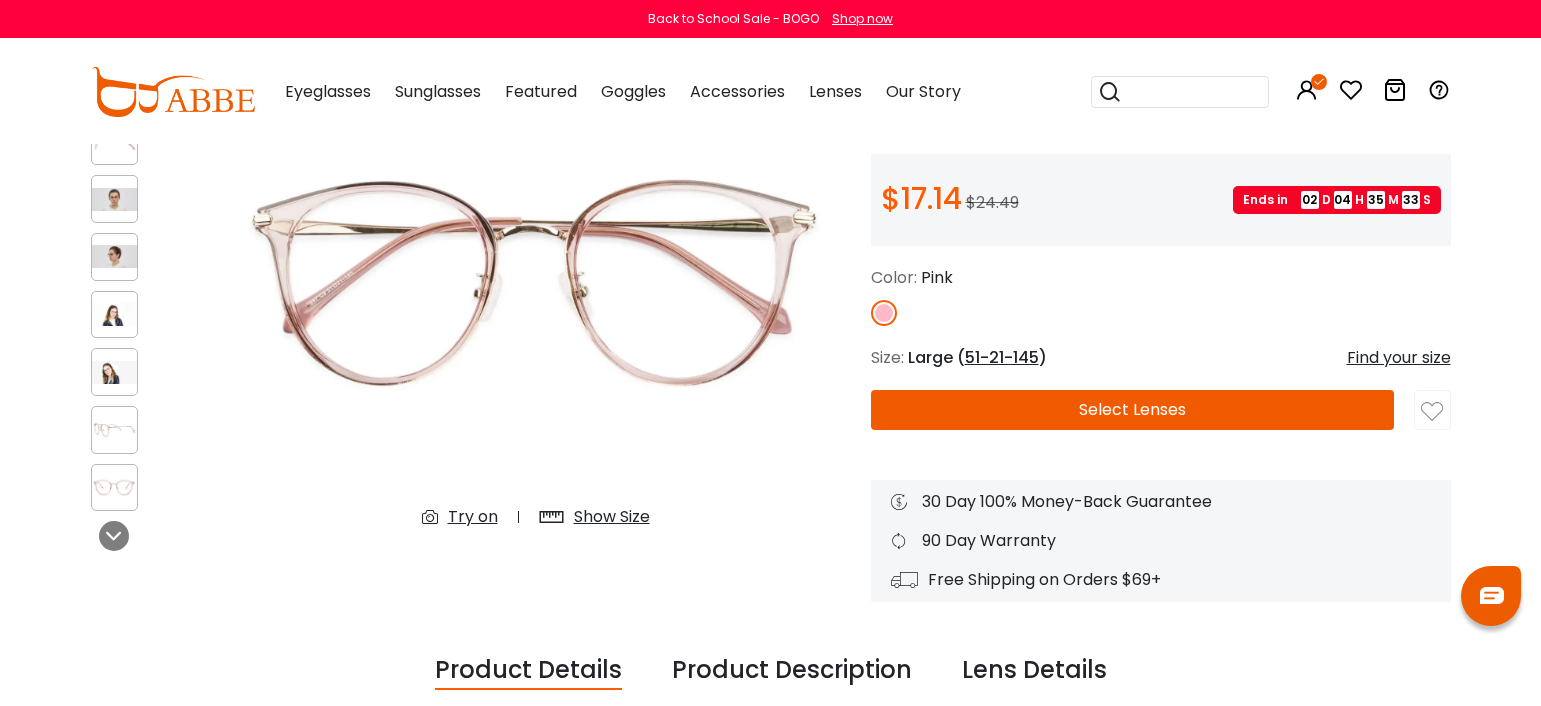 scroll, scrollTop: 207, scrollLeft: 0, axis: vertical 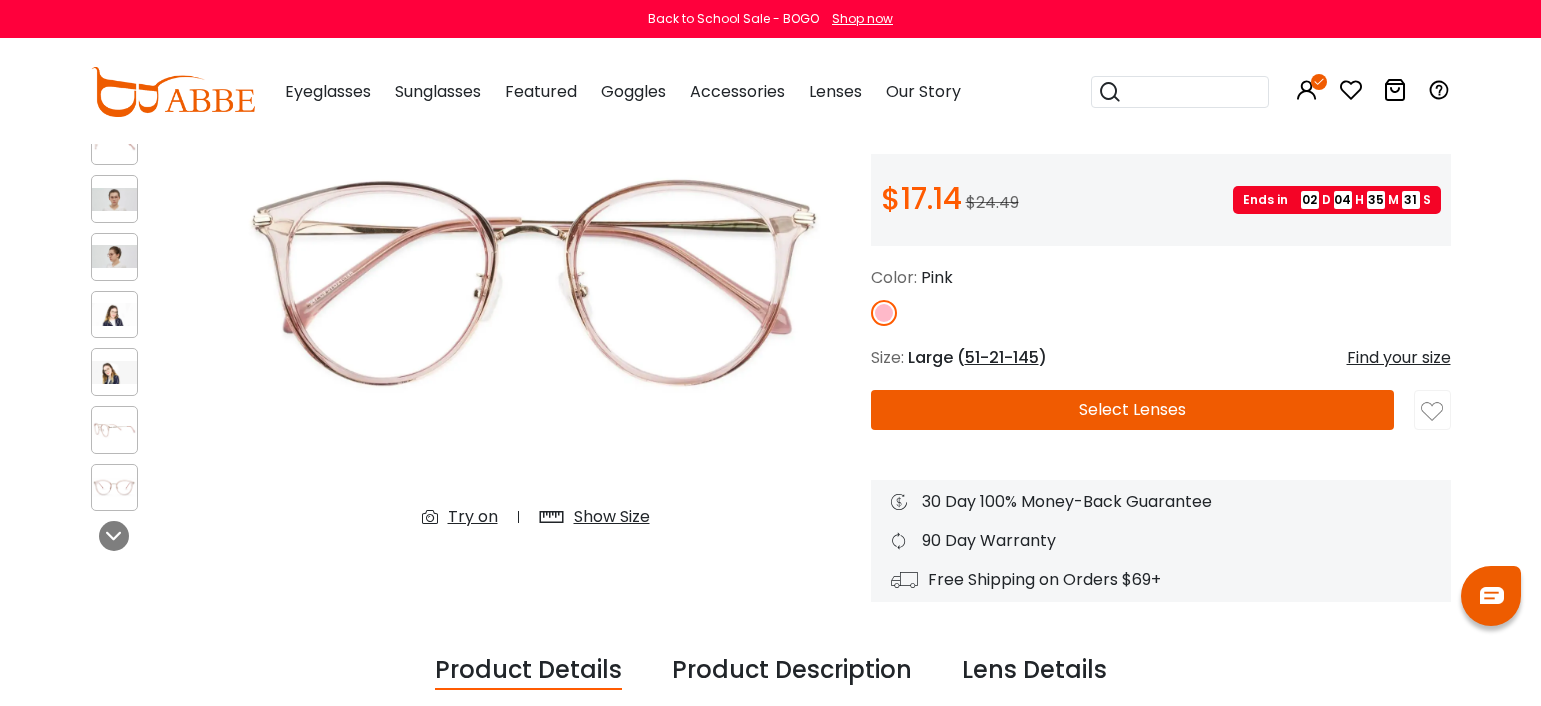 click on "Select Lenses" at bounding box center [1133, 410] 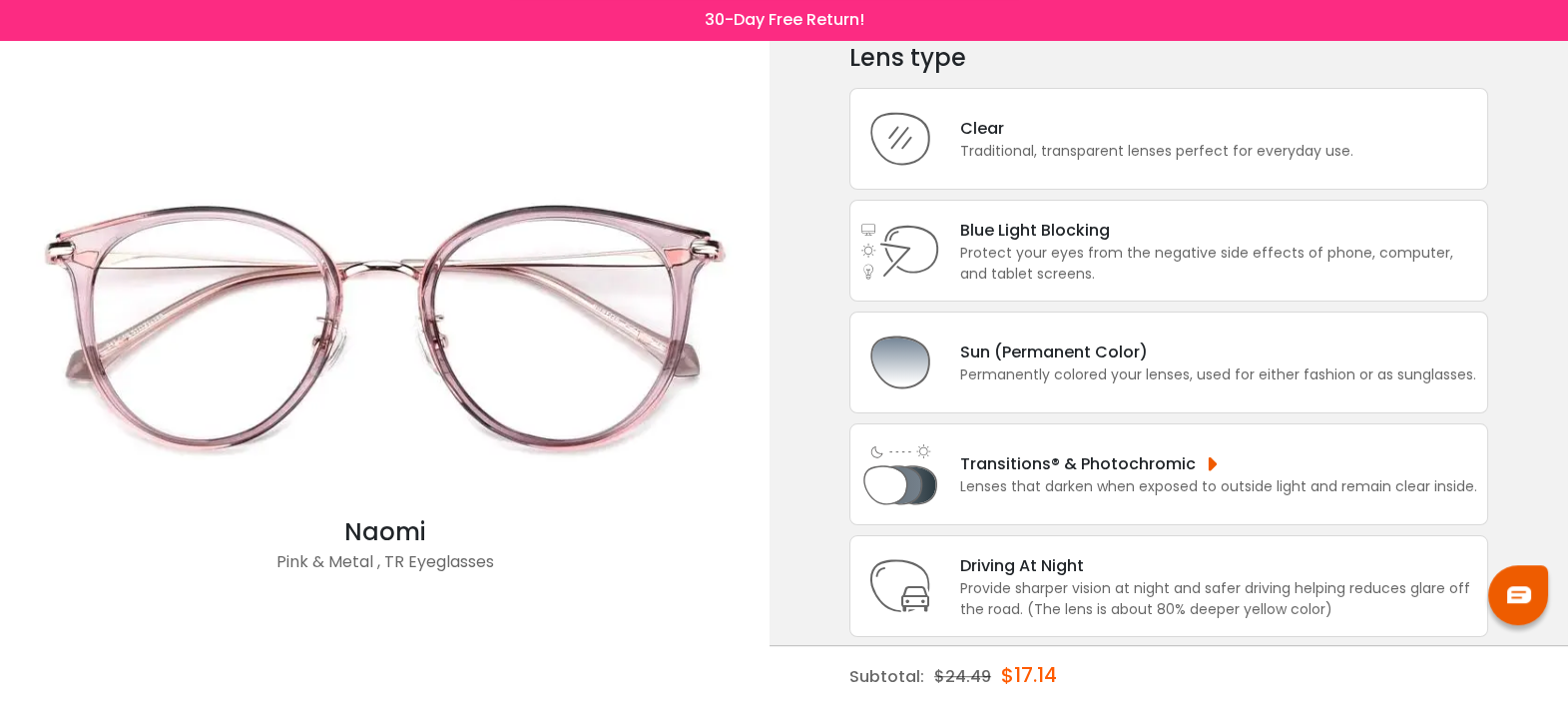 scroll, scrollTop: 0, scrollLeft: 0, axis: both 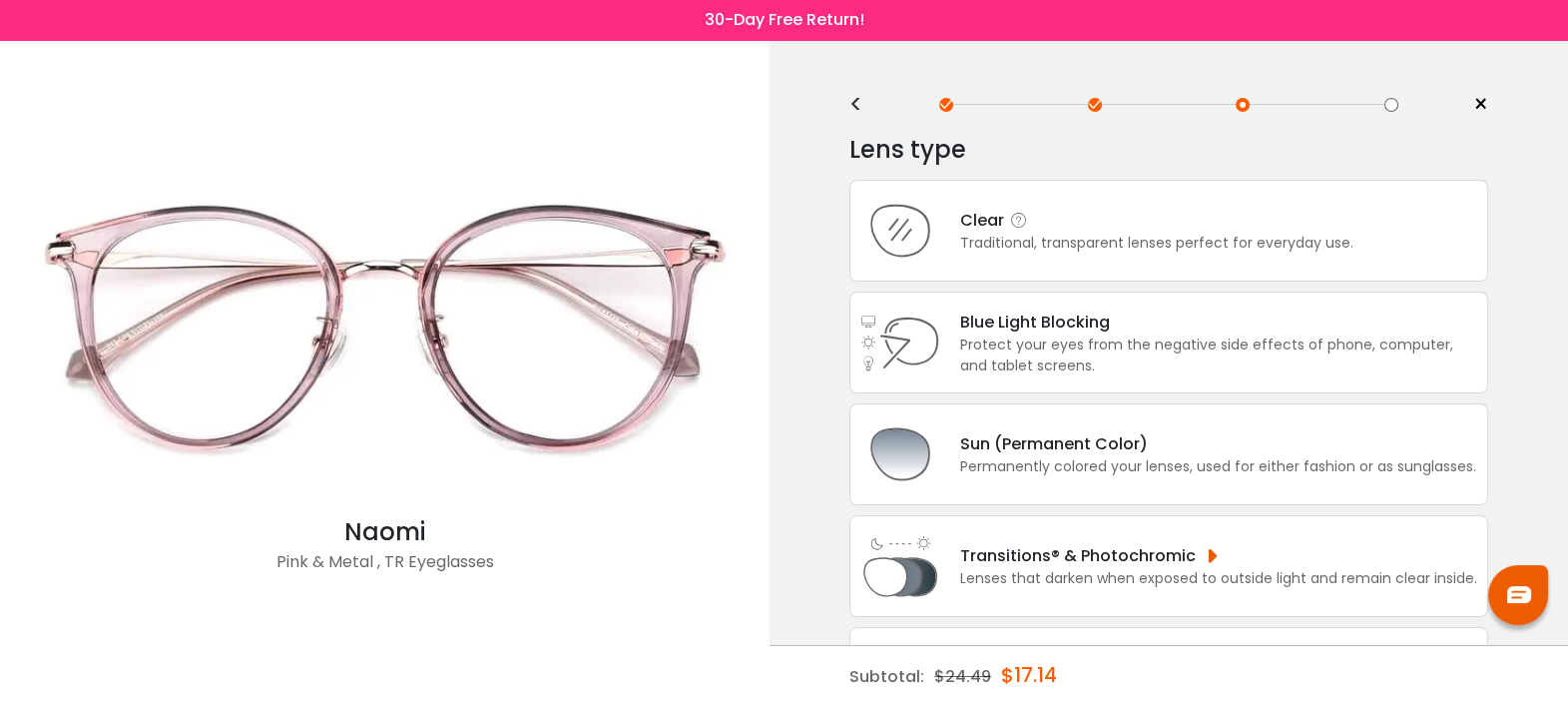 click on "Clear" at bounding box center (1157, 220) 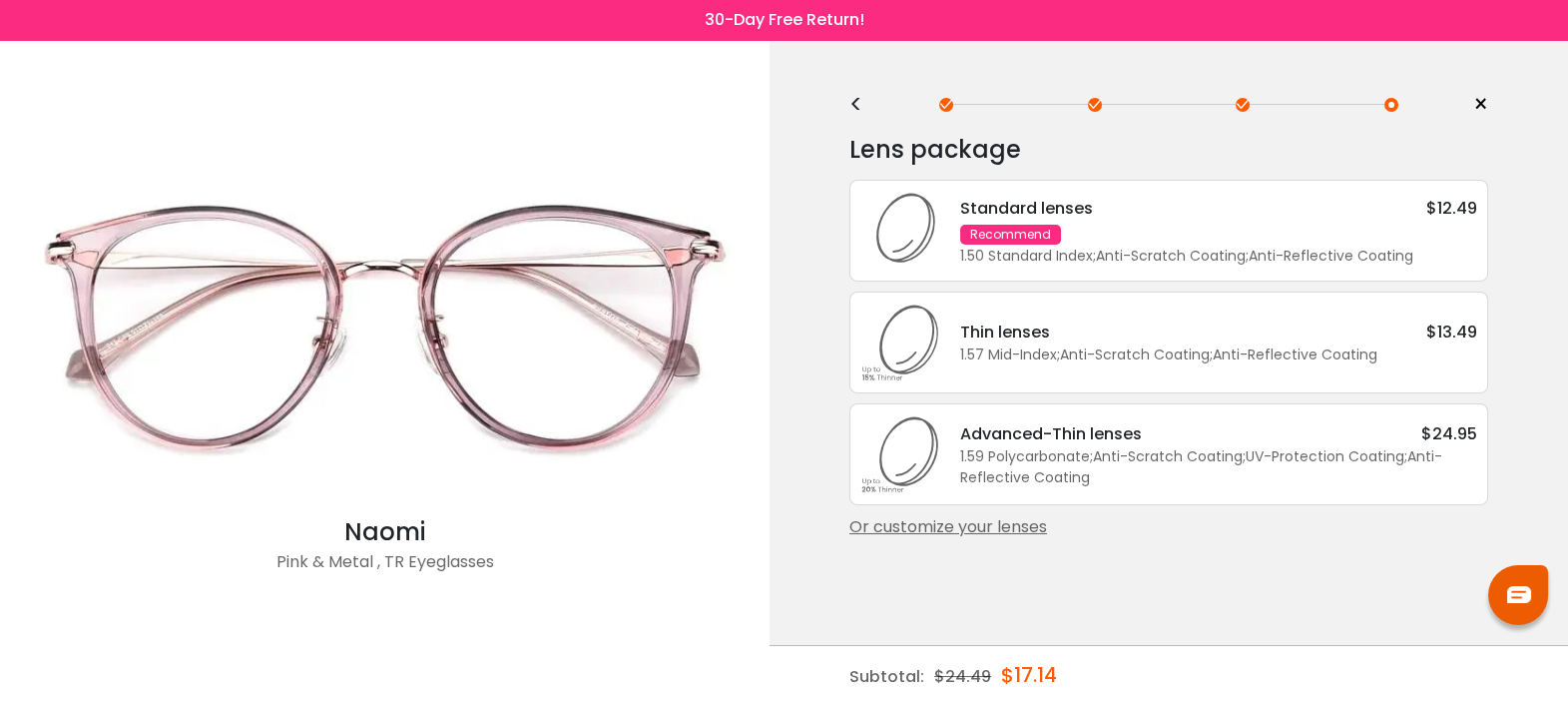click on "Standard lenses
$12.49
Recommend
1.50 Standard Index ;
Anti-Scratch Coating ;
Anti-Reflective Coating ;" at bounding box center (1209, 231) 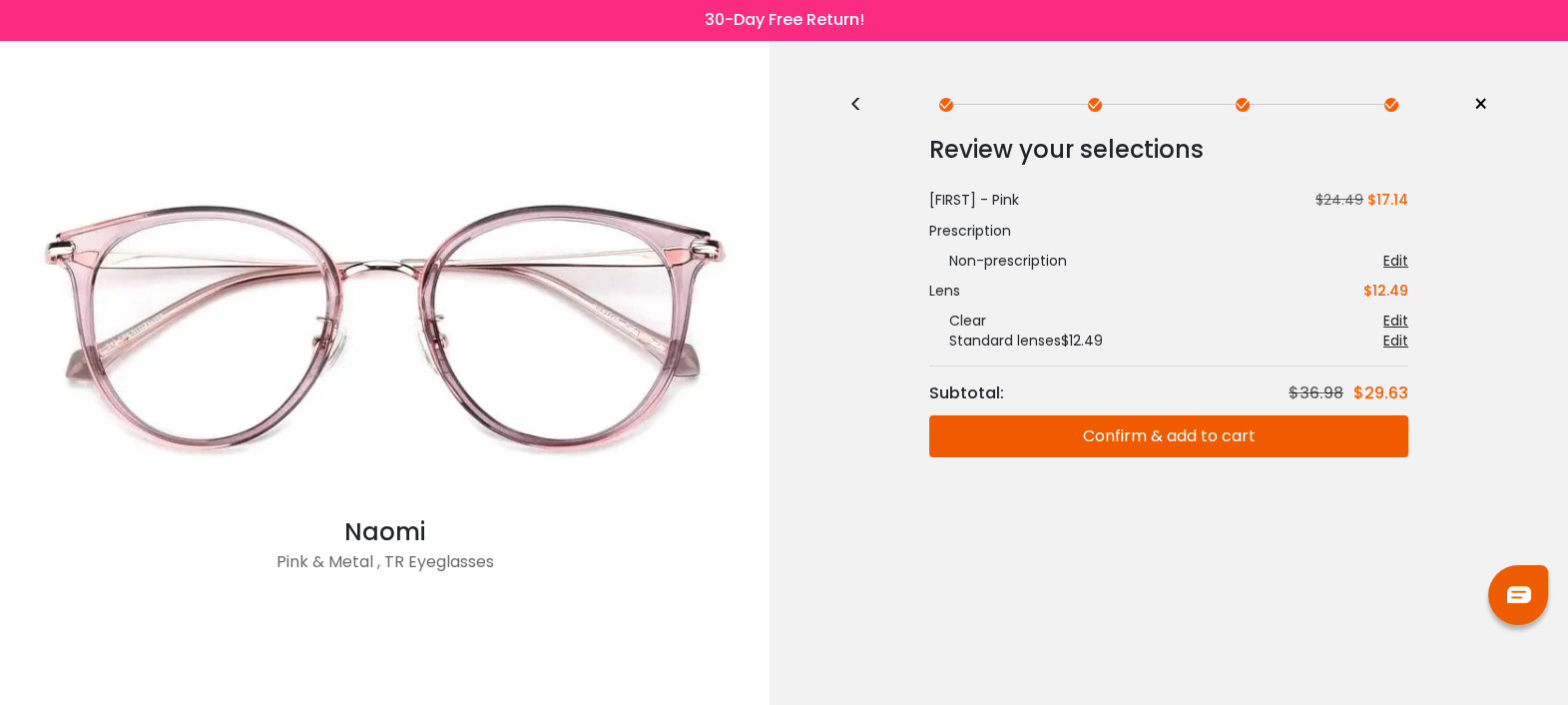 click on "Confirm & add to cart" at bounding box center (1169, 436) 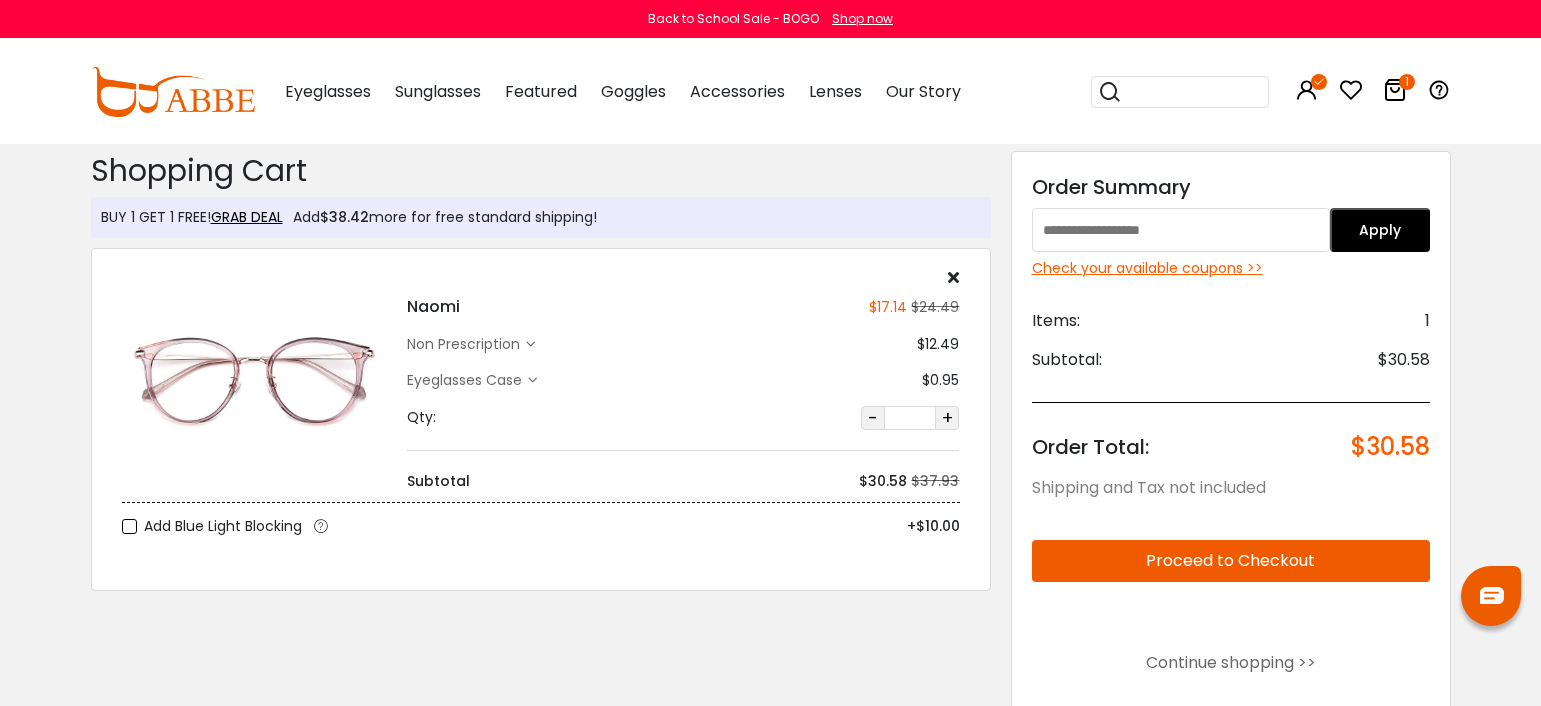 scroll, scrollTop: 0, scrollLeft: 0, axis: both 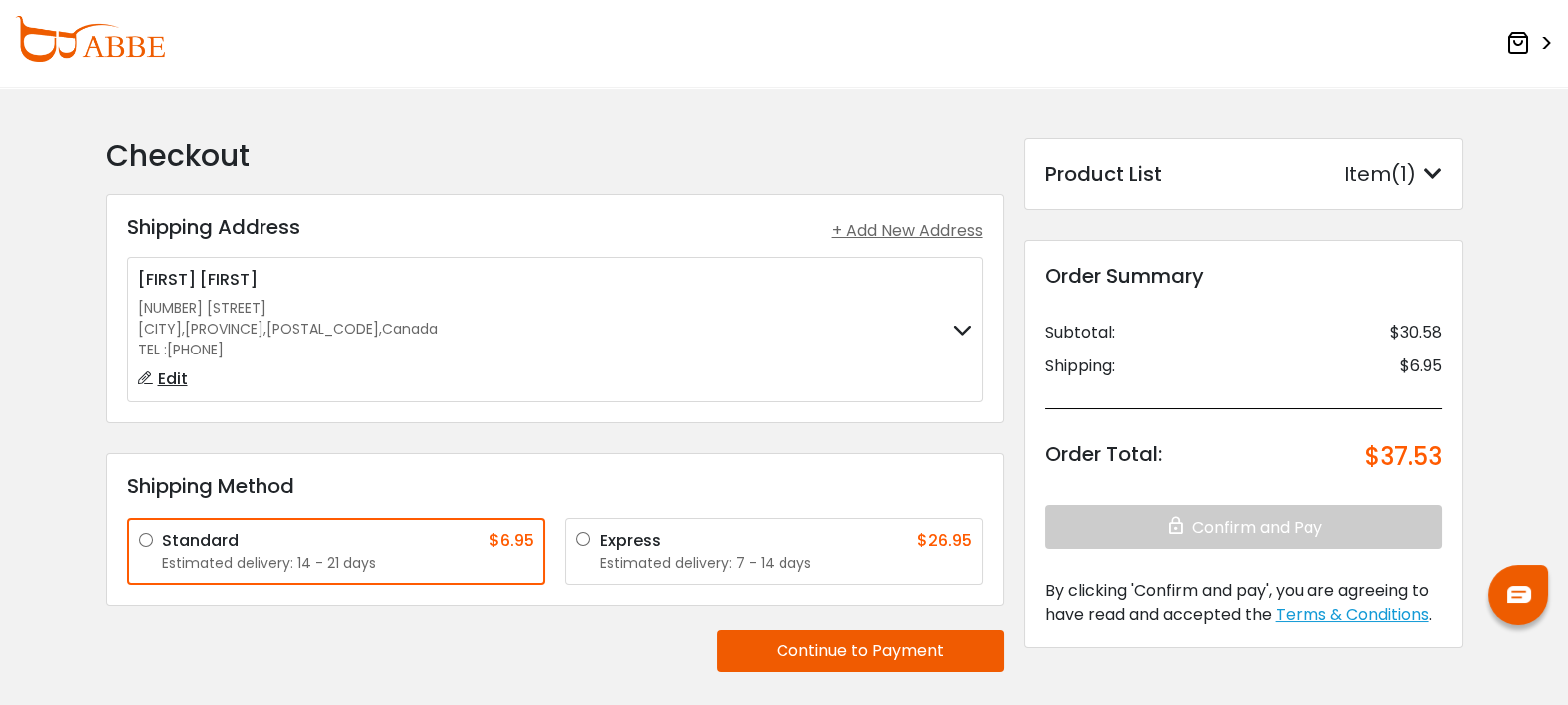 click on "+ Add New Address" at bounding box center [907, 231] 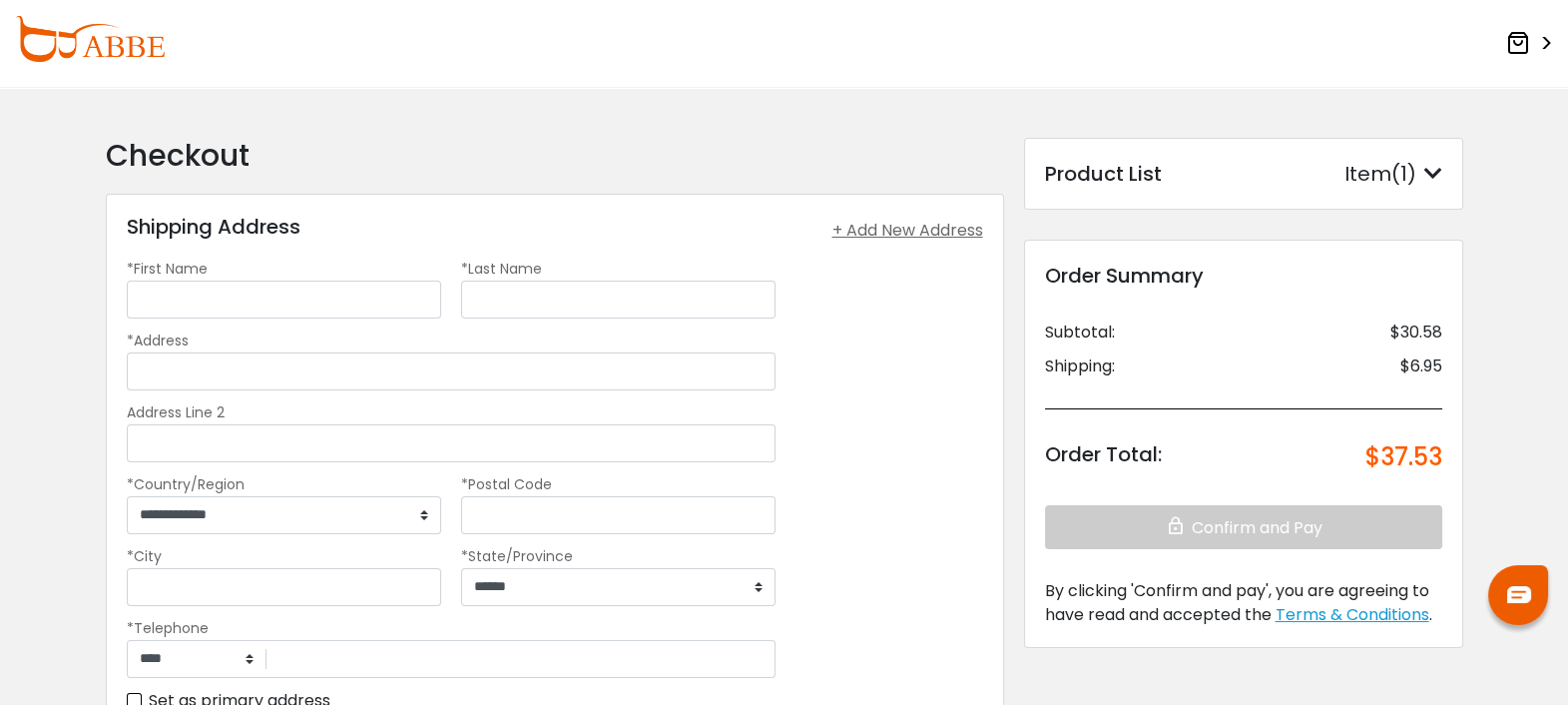 click on "+ Add New Address" at bounding box center (907, 231) 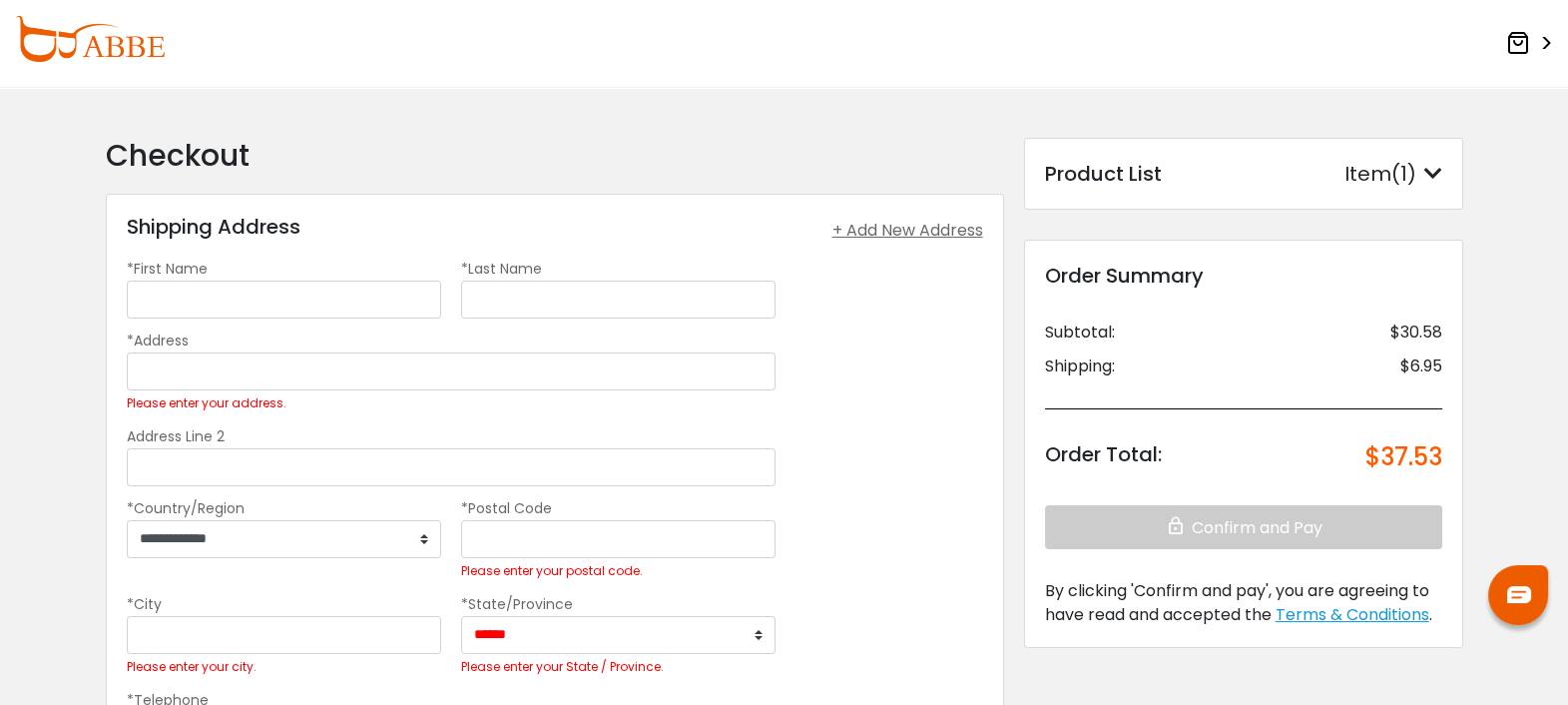 click on "+ Add New Address" at bounding box center (907, 231) 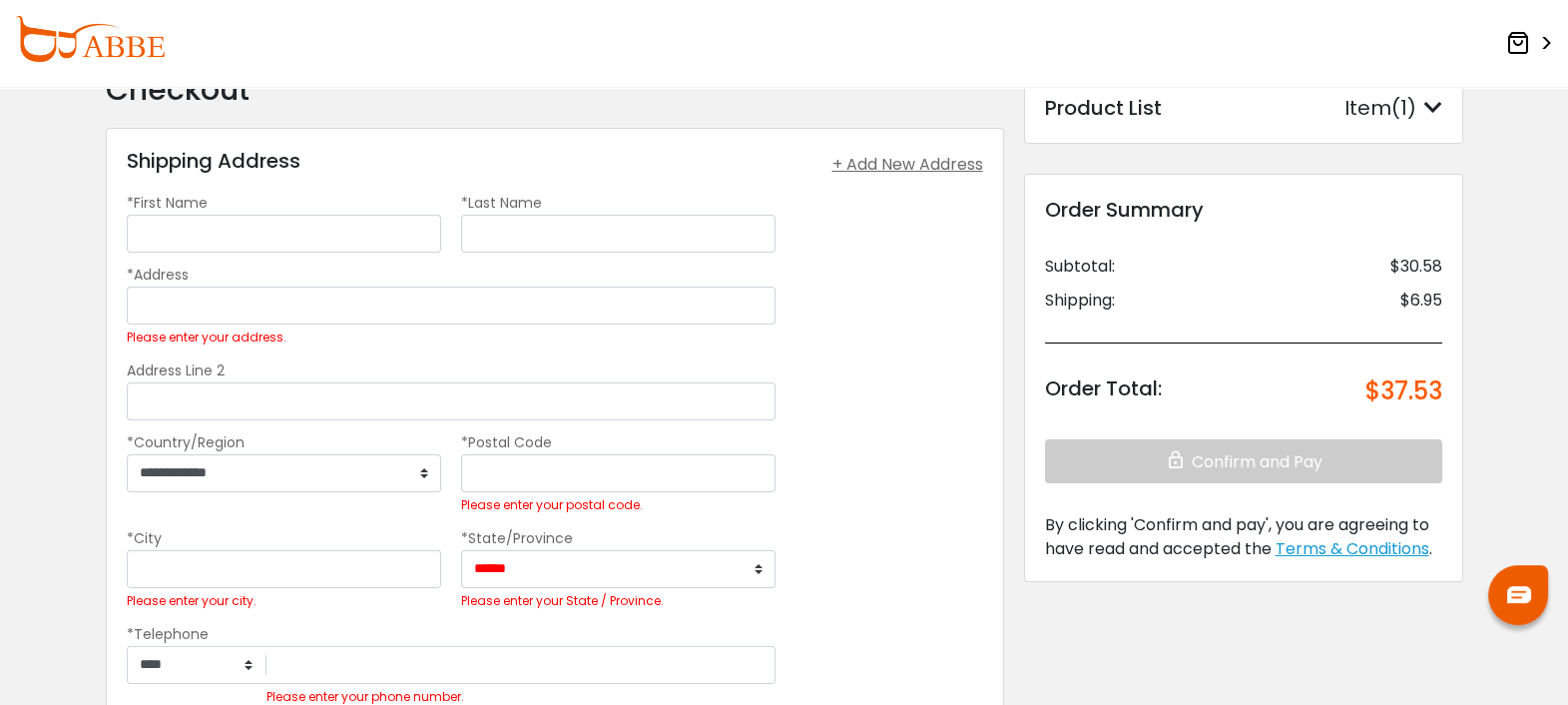 scroll, scrollTop: 0, scrollLeft: 0, axis: both 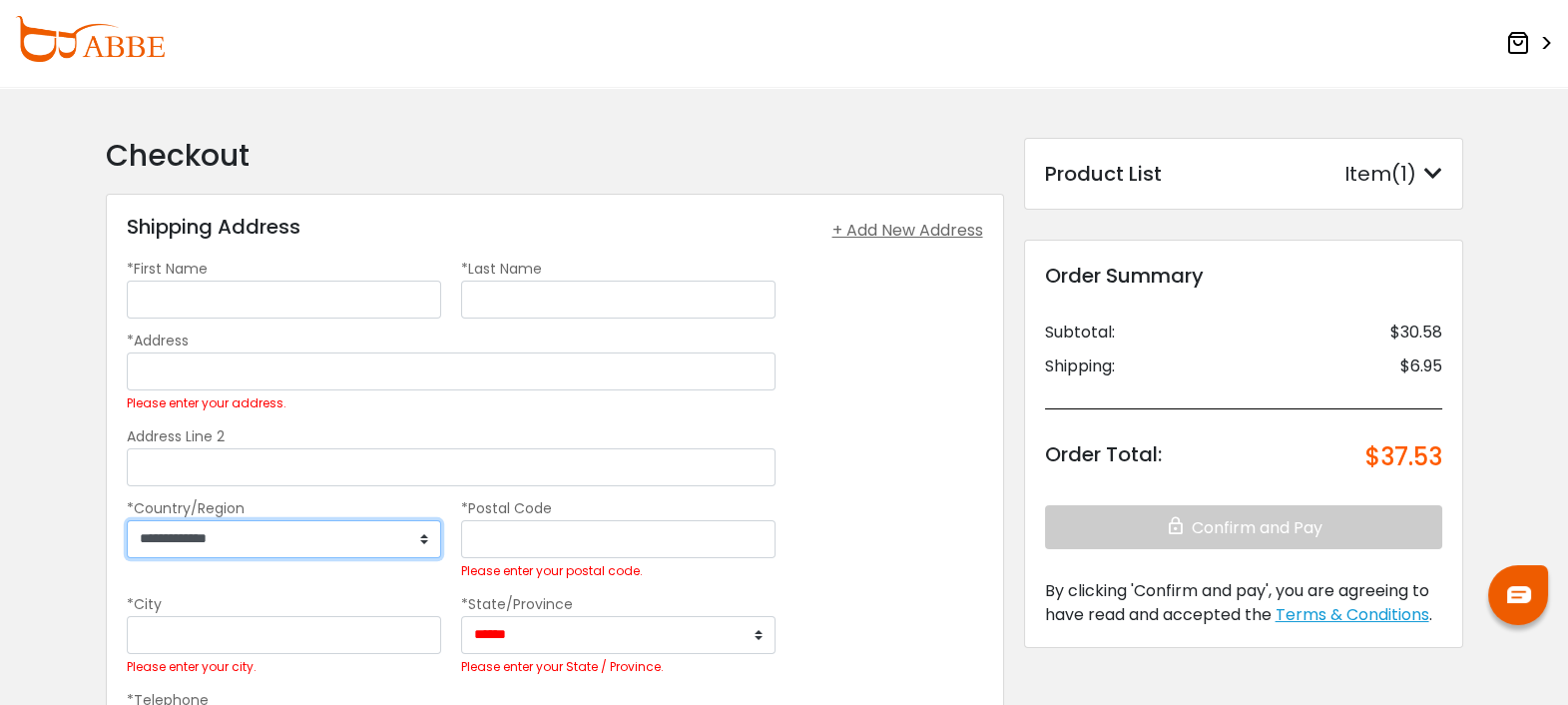 click on "**********" at bounding box center (283, 539) 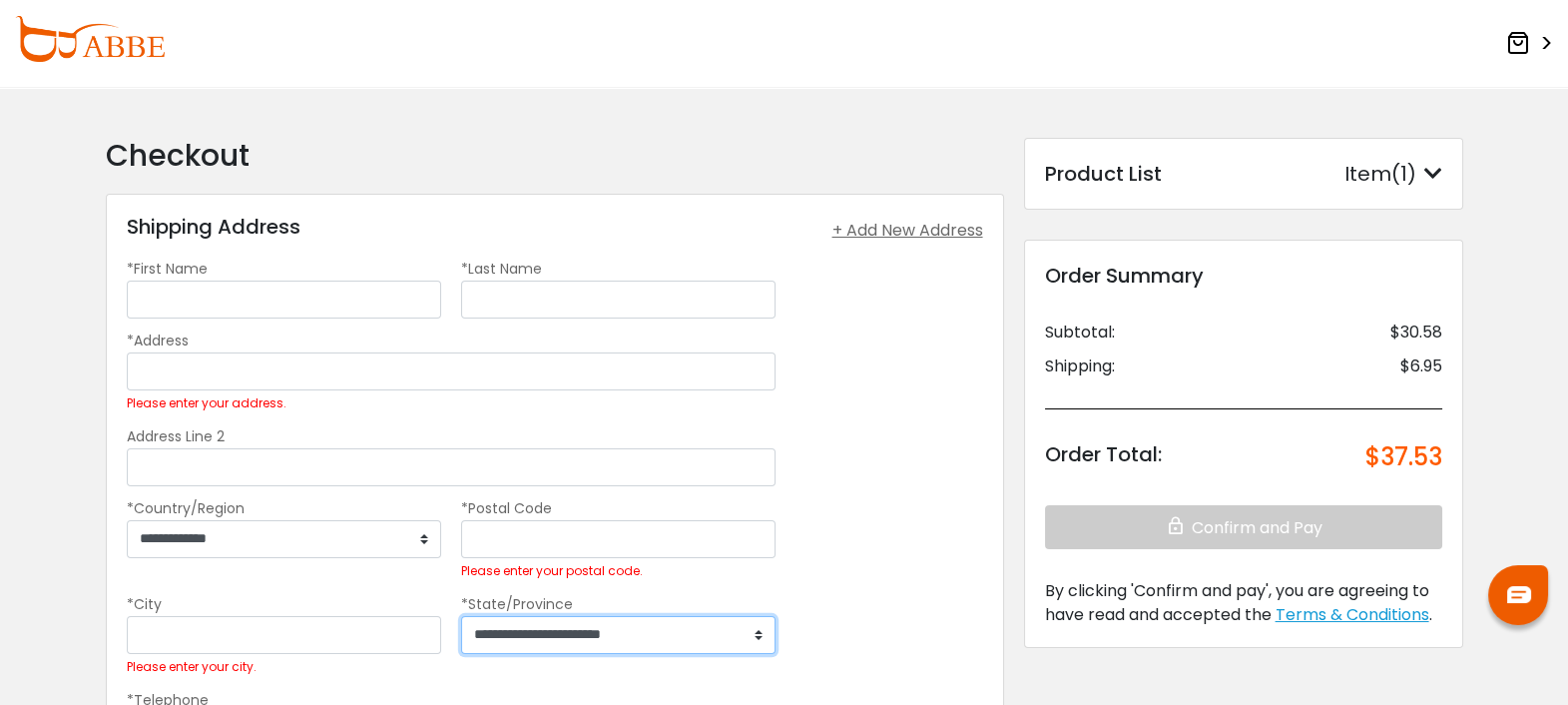 click on "**********" at bounding box center (618, 635) 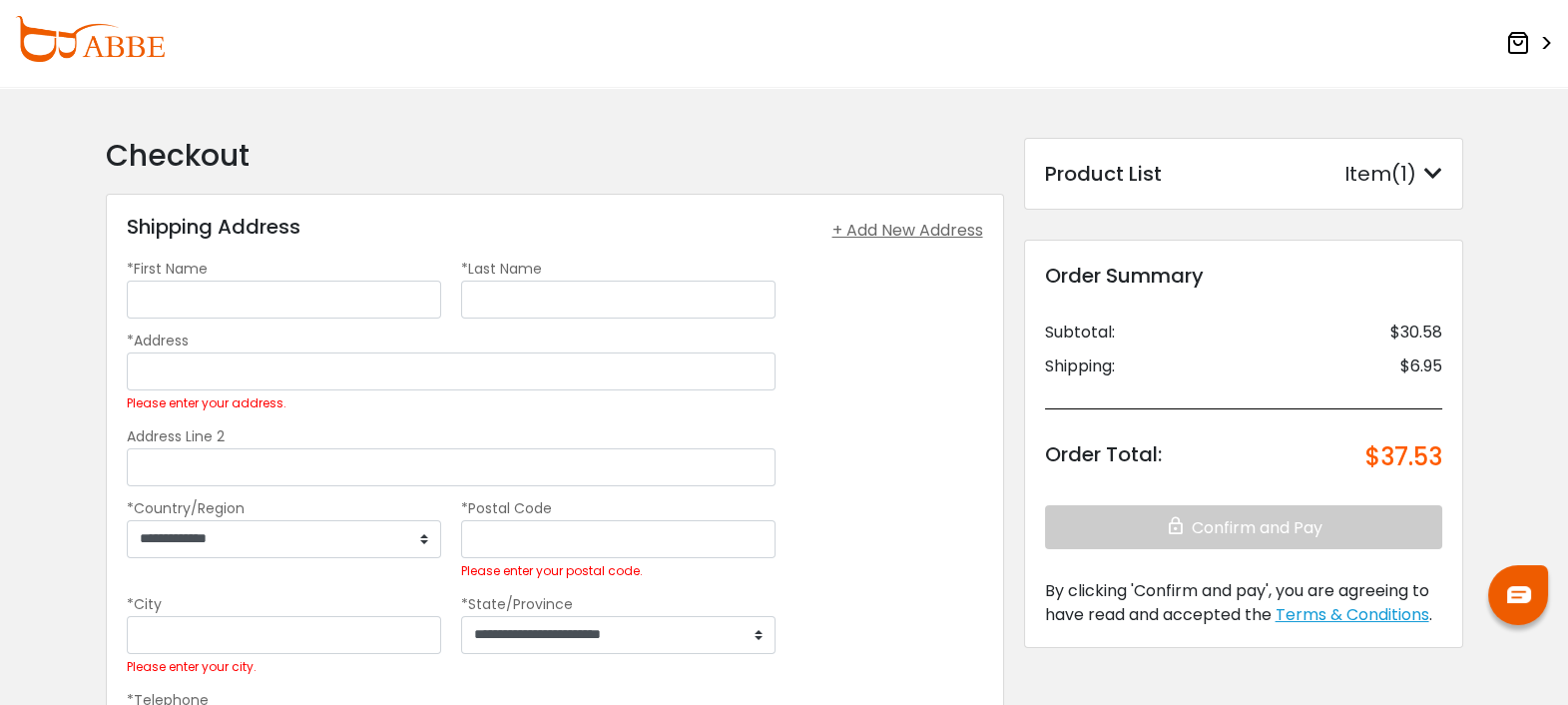 click on "**********" at bounding box center (555, 537) 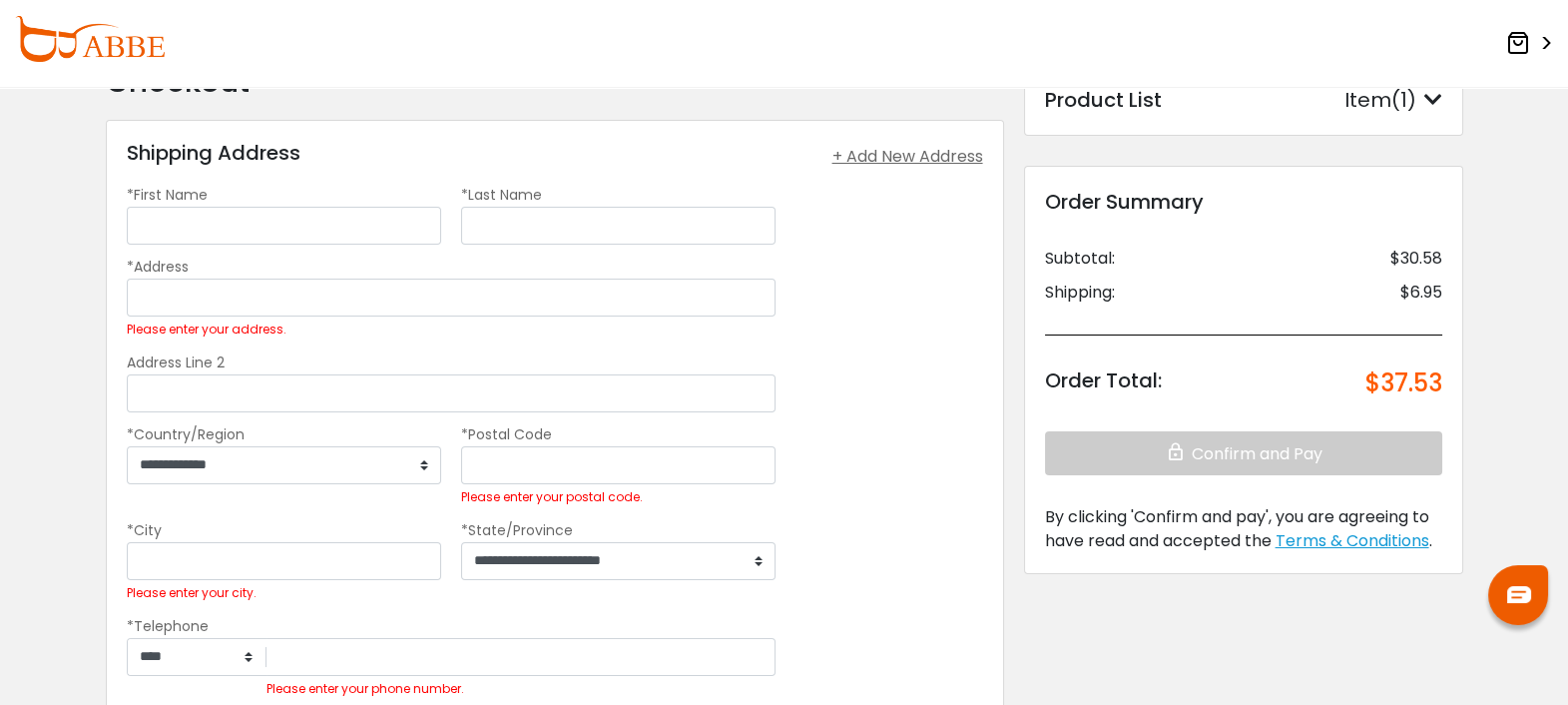 scroll, scrollTop: 103, scrollLeft: 0, axis: vertical 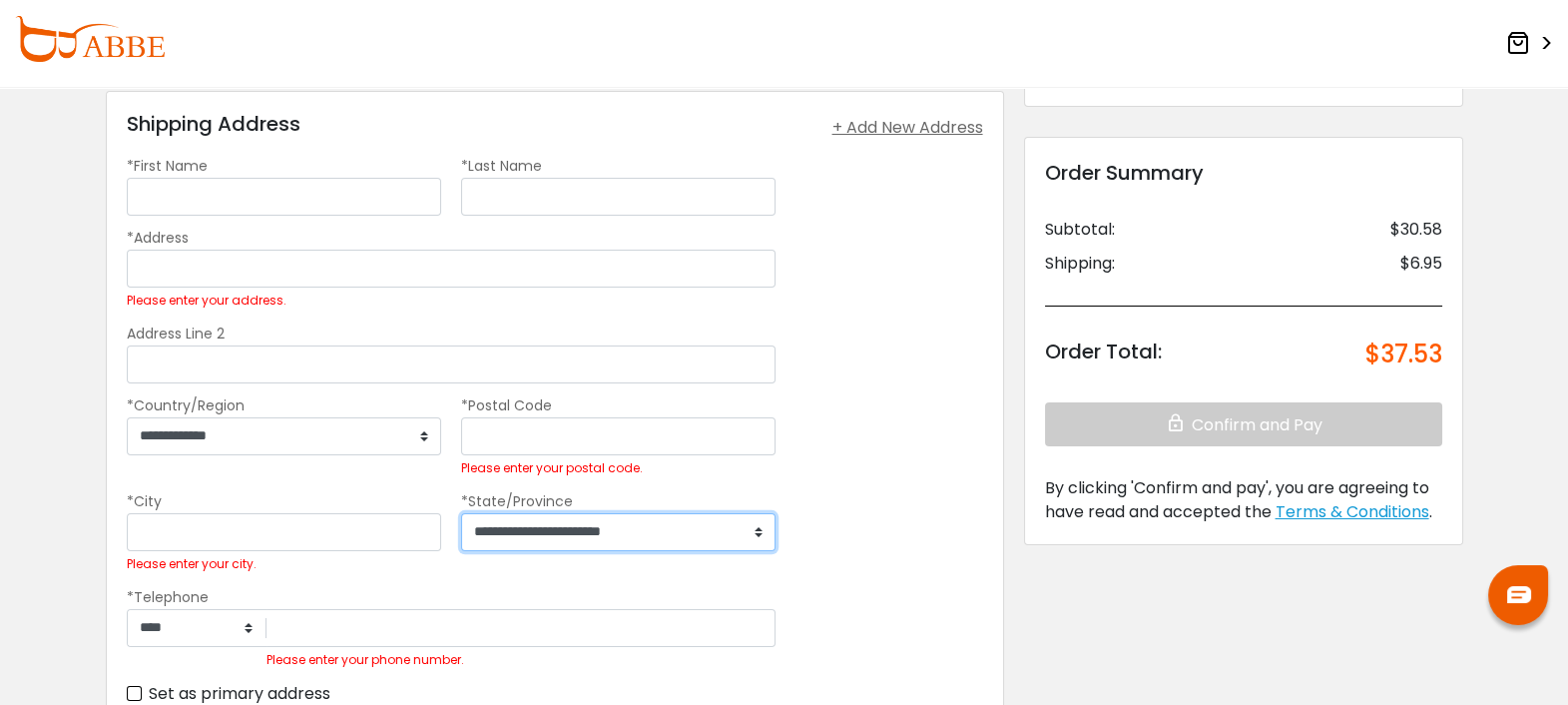 click on "**********" at bounding box center (618, 532) 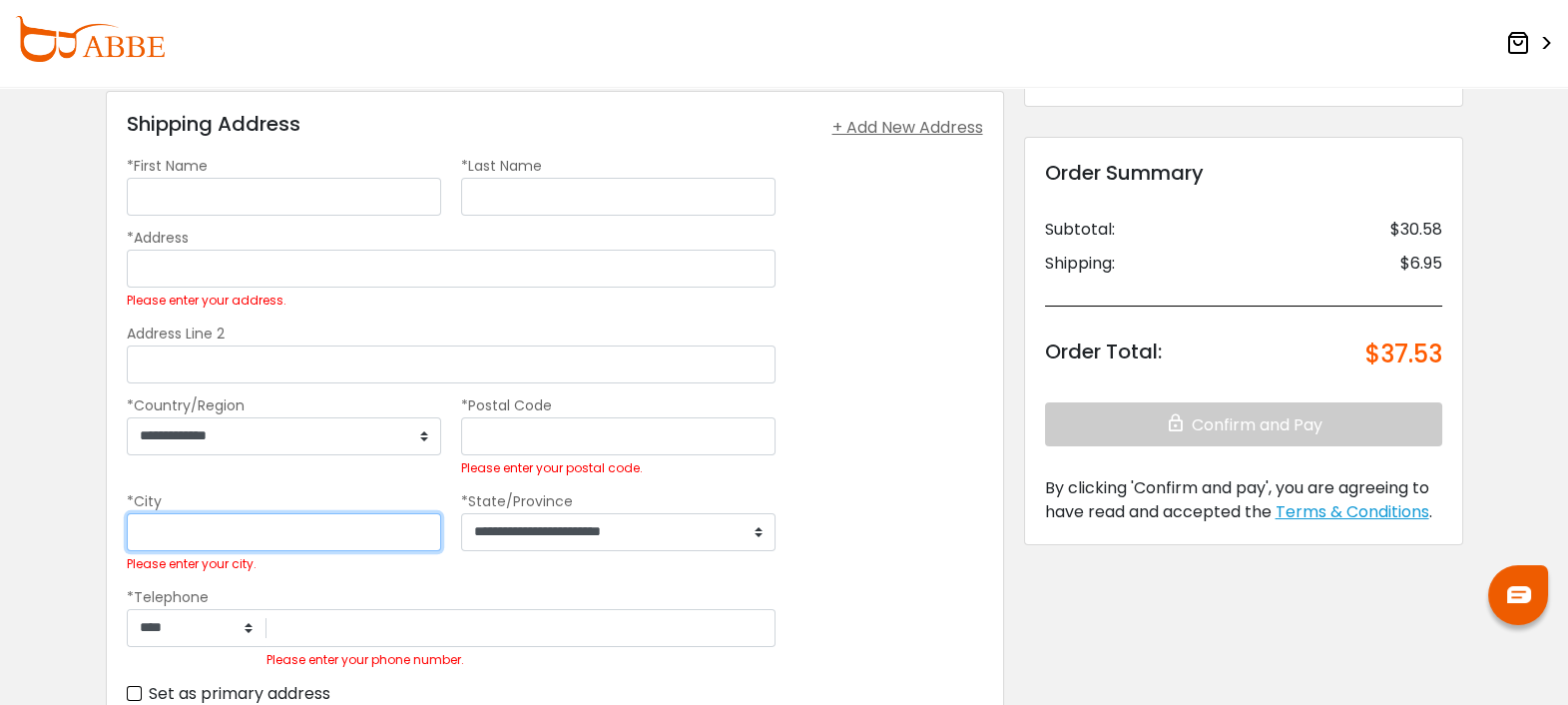 click on "*City" at bounding box center (283, 532) 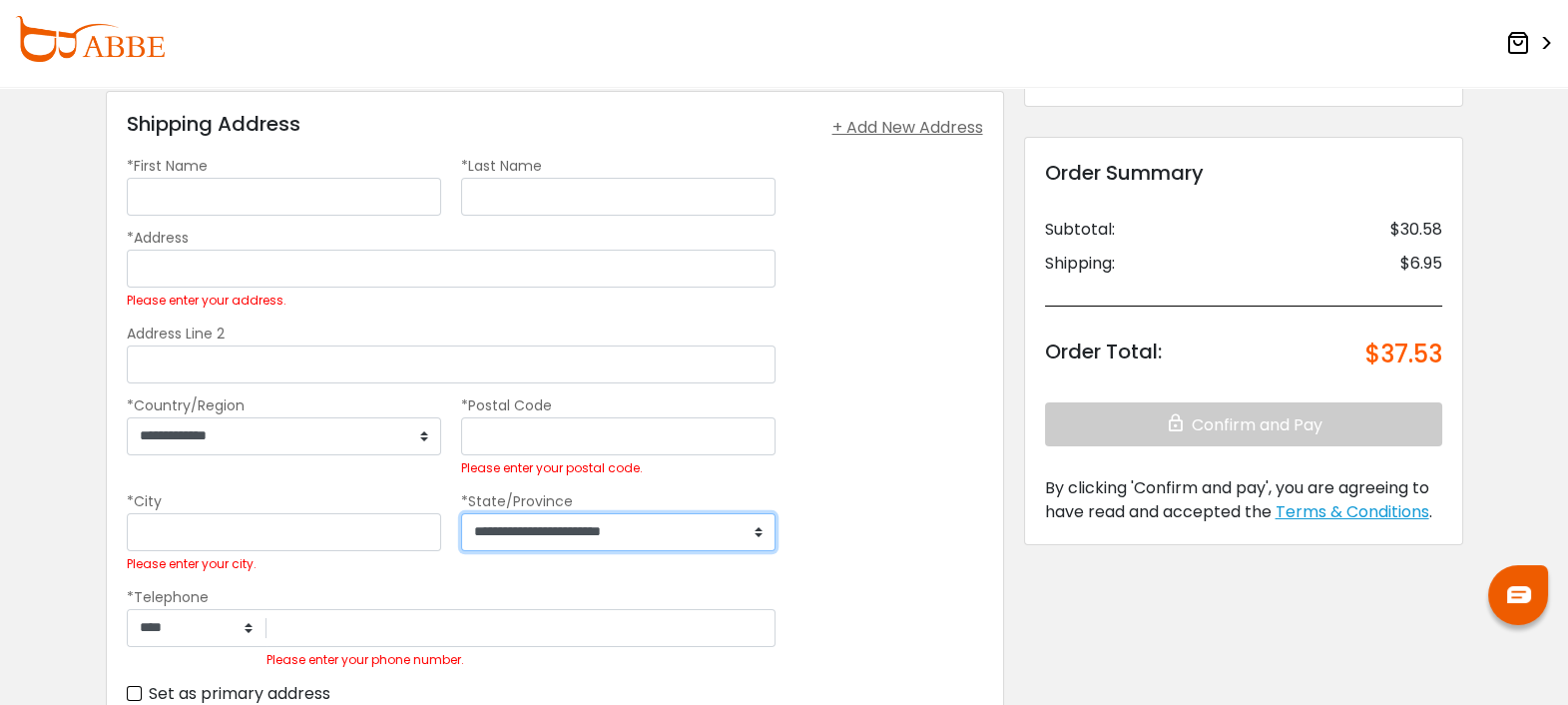 click on "**********" at bounding box center [618, 532] 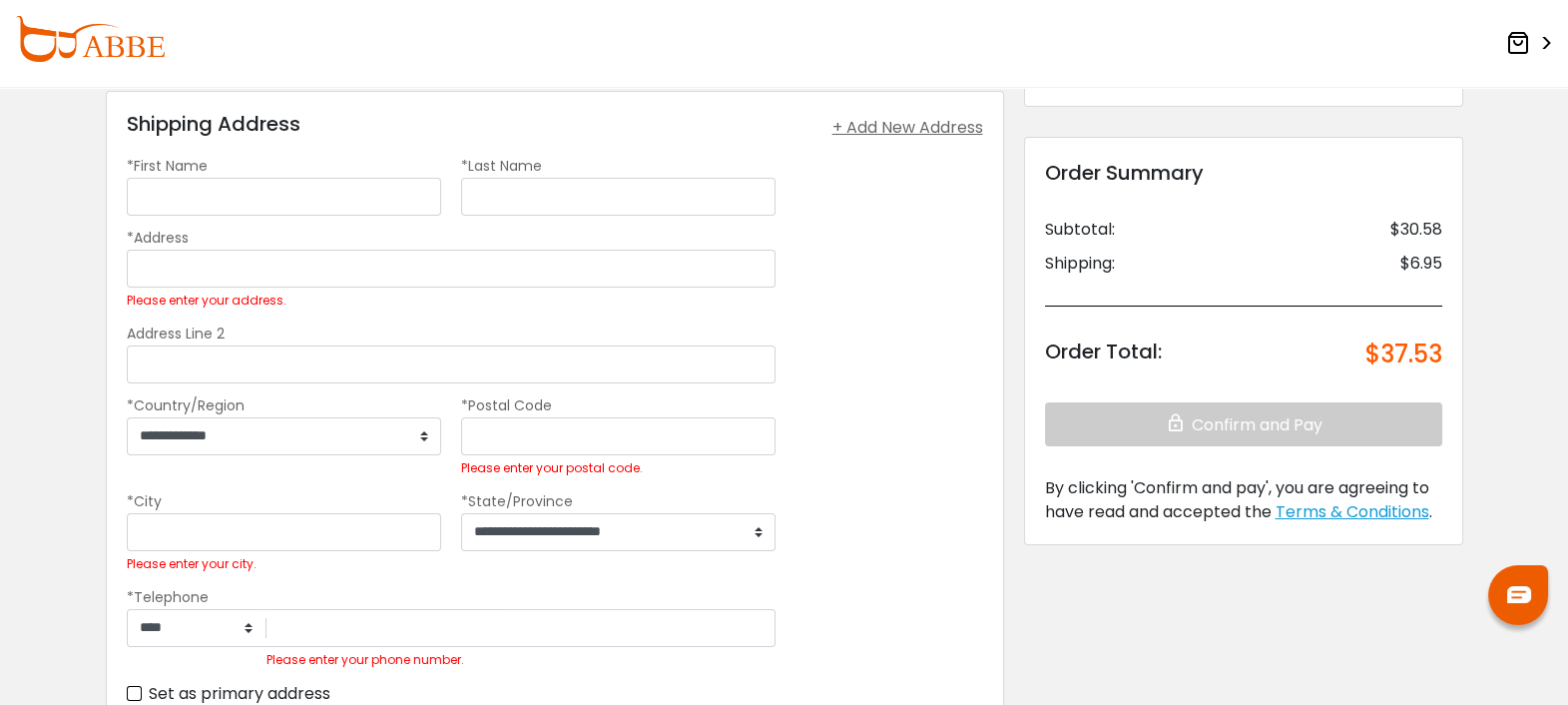 click on "**********" at bounding box center [555, 434] 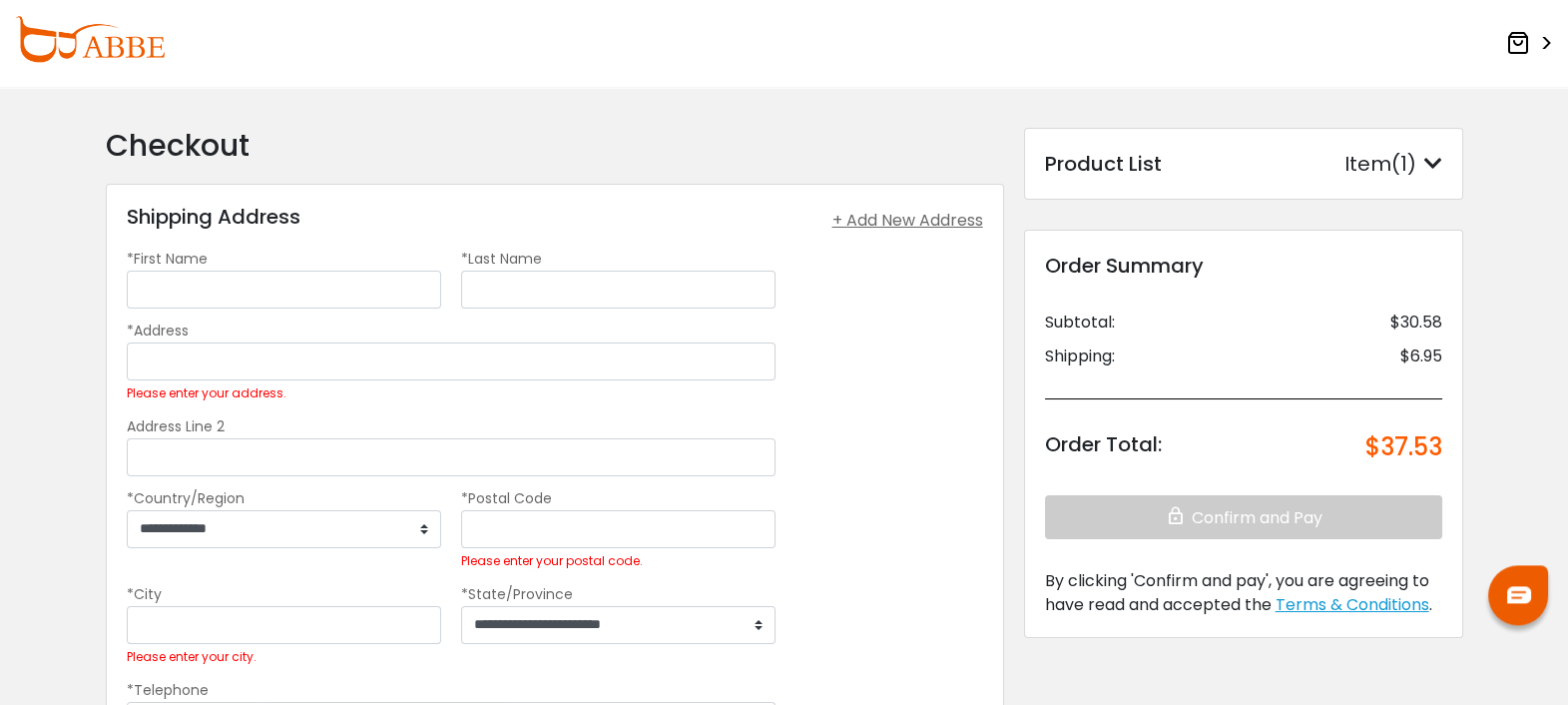 scroll, scrollTop: 0, scrollLeft: 0, axis: both 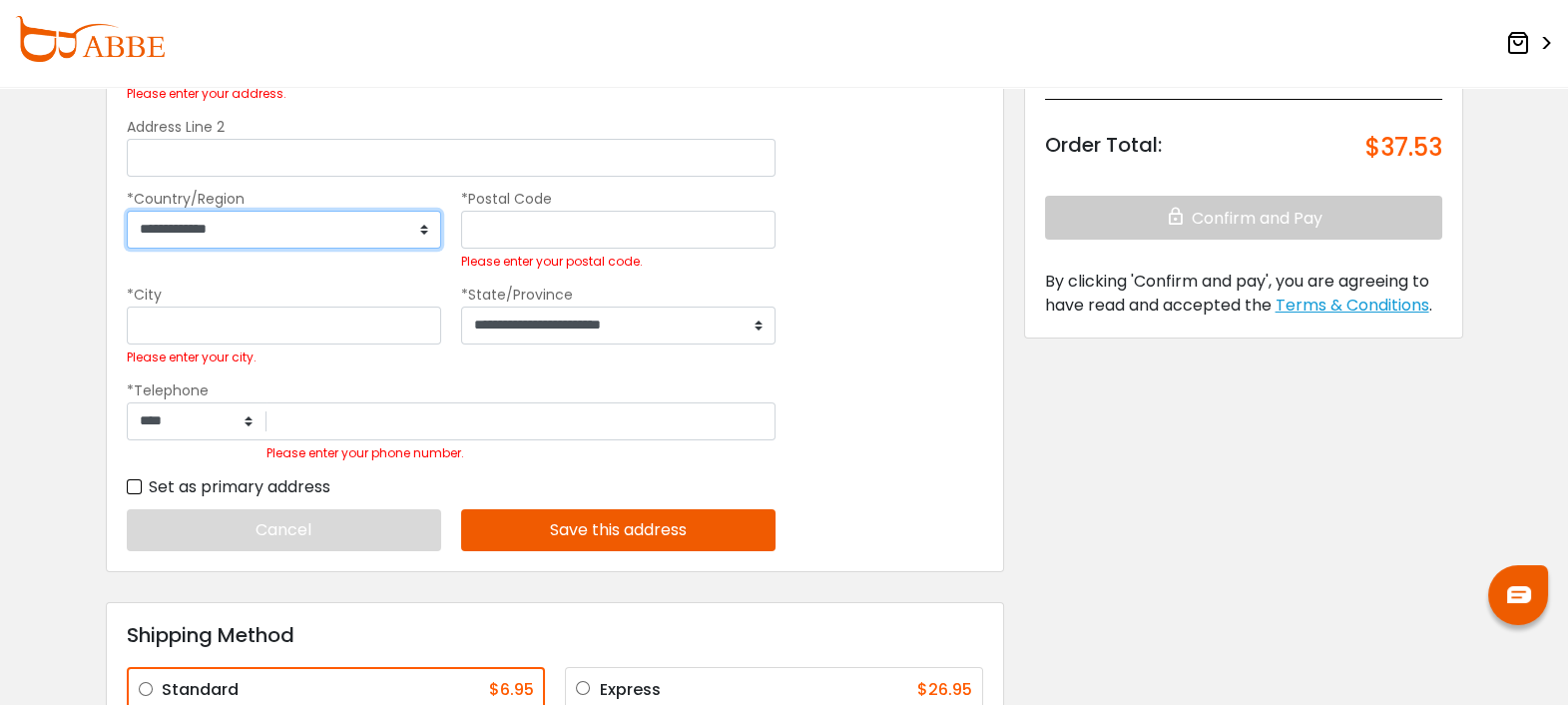 click on "**********" at bounding box center [283, 230] 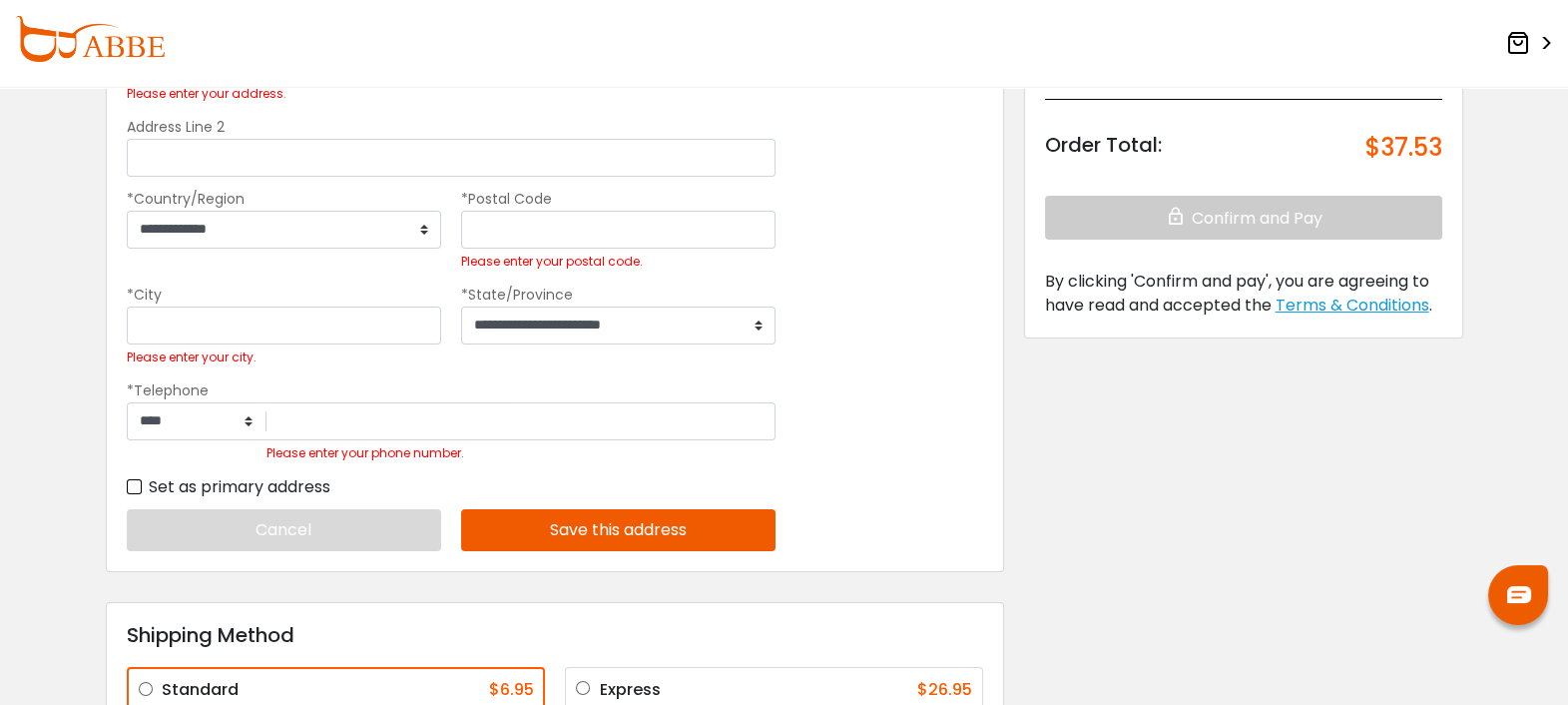 click on "**********" at bounding box center (784, 385) 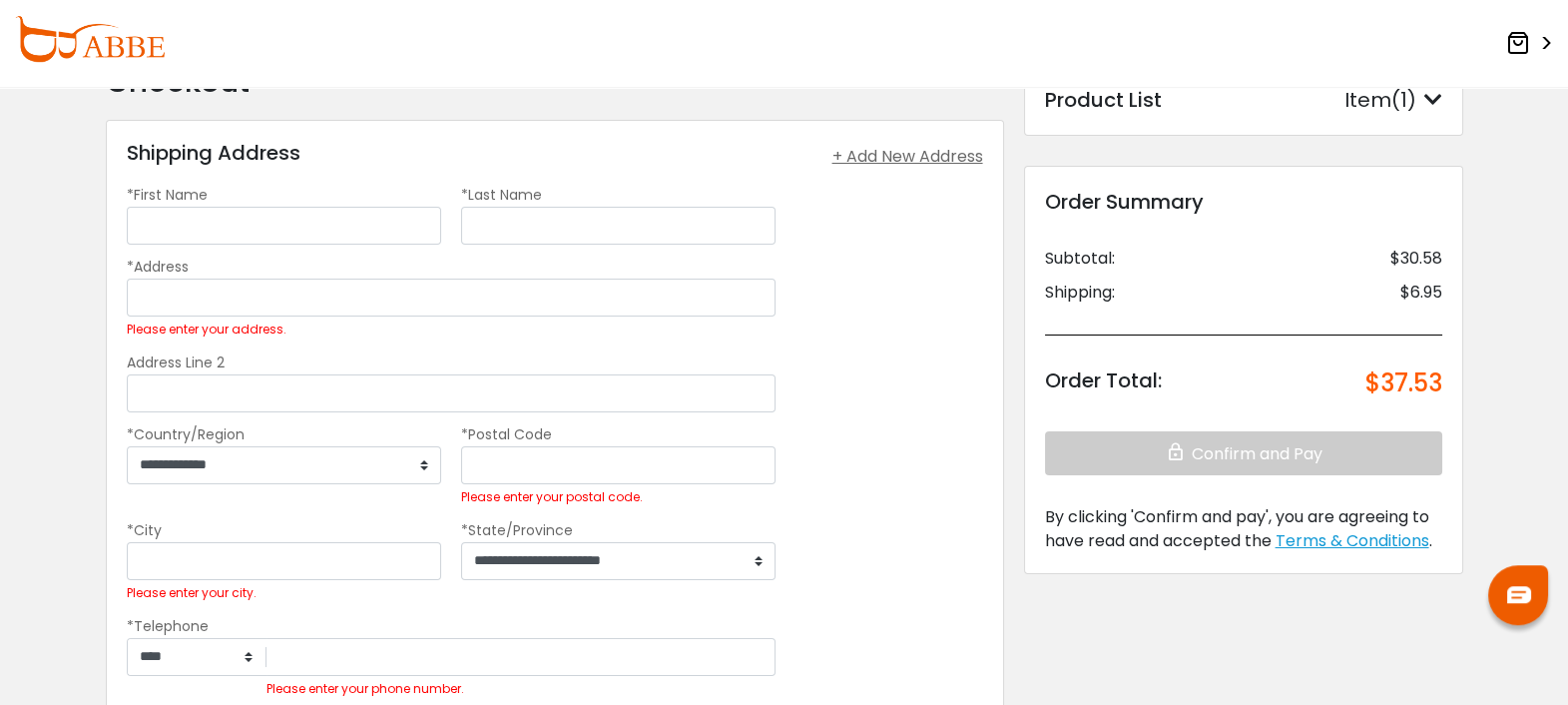 scroll, scrollTop: 0, scrollLeft: 0, axis: both 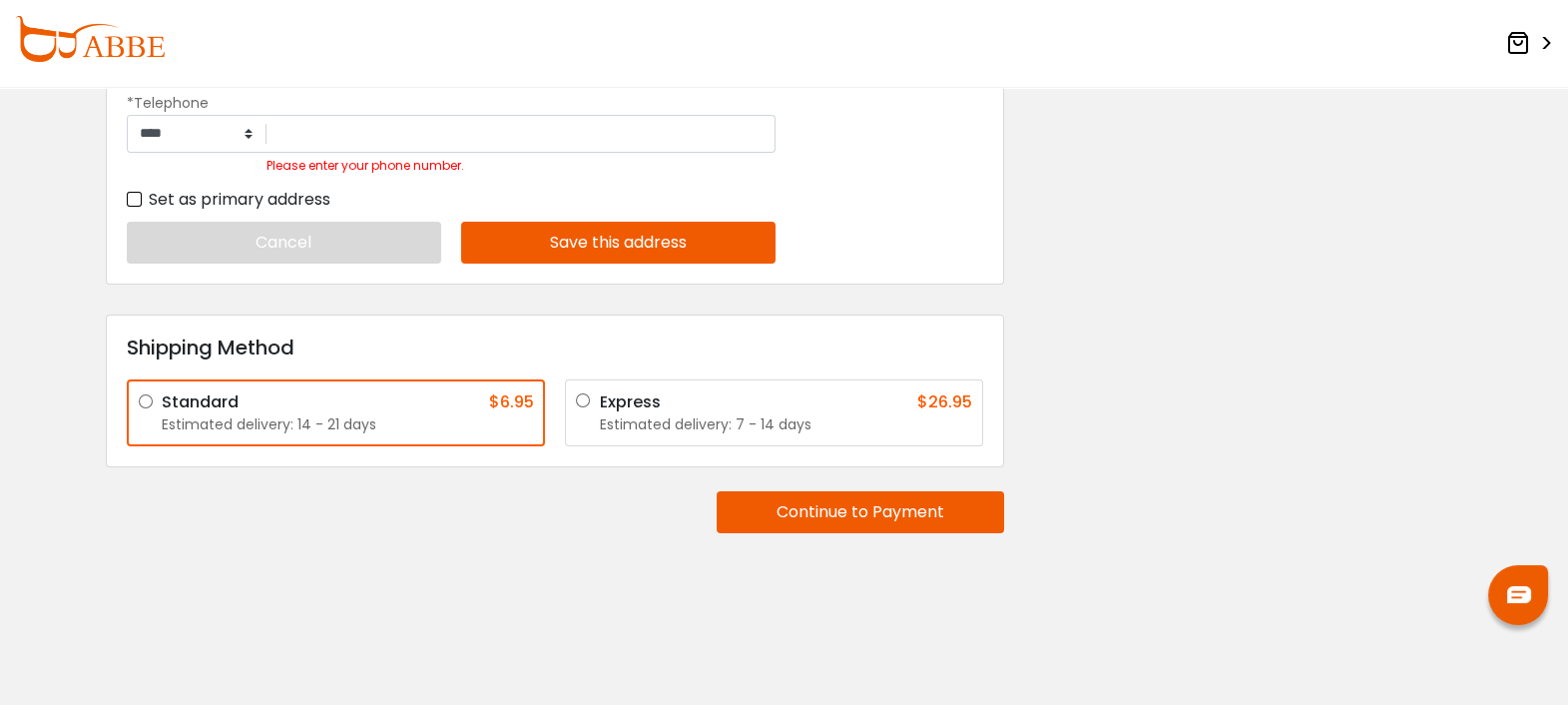 click on "**********" at bounding box center (784, 98) 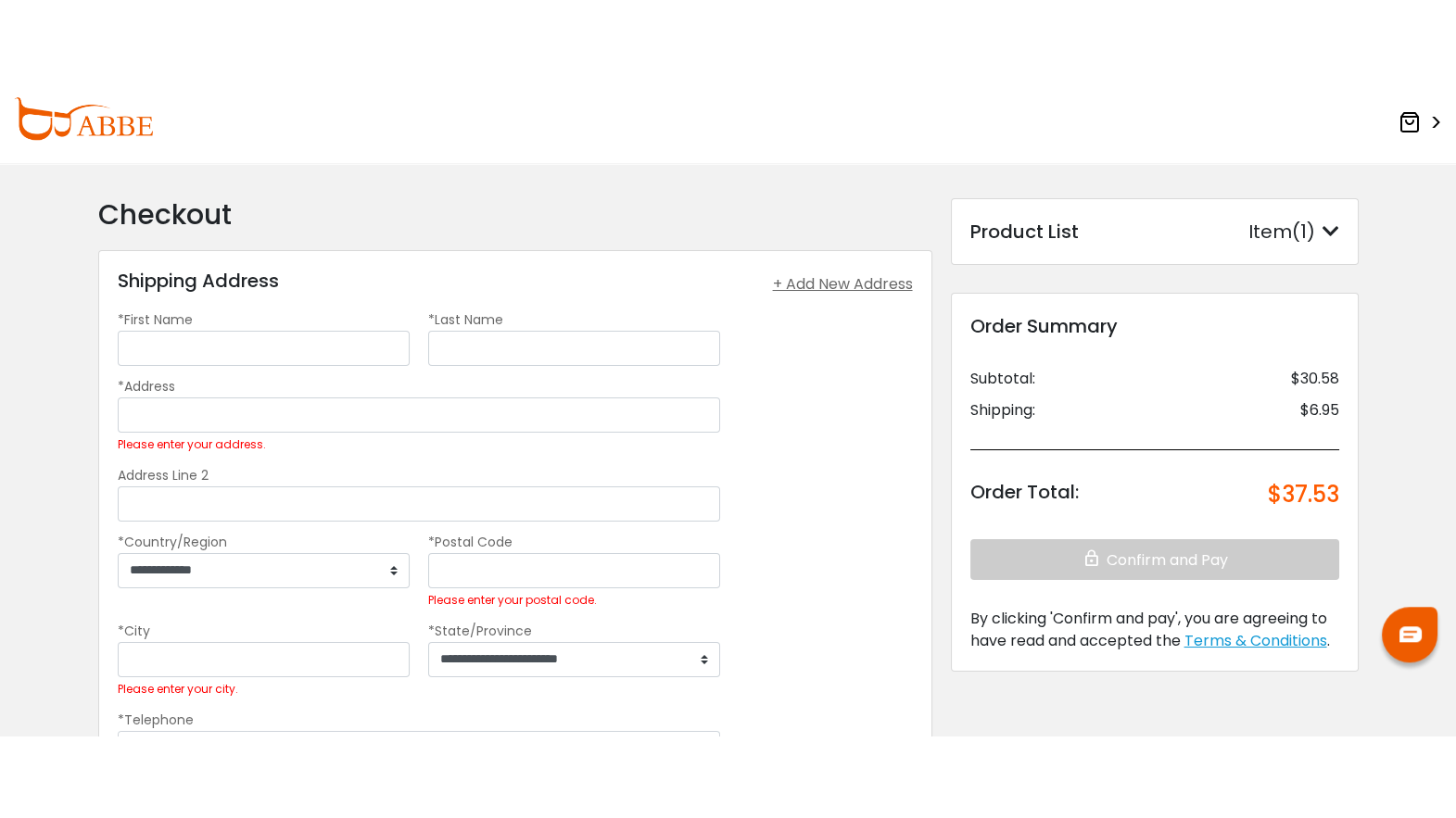 scroll, scrollTop: 0, scrollLeft: 0, axis: both 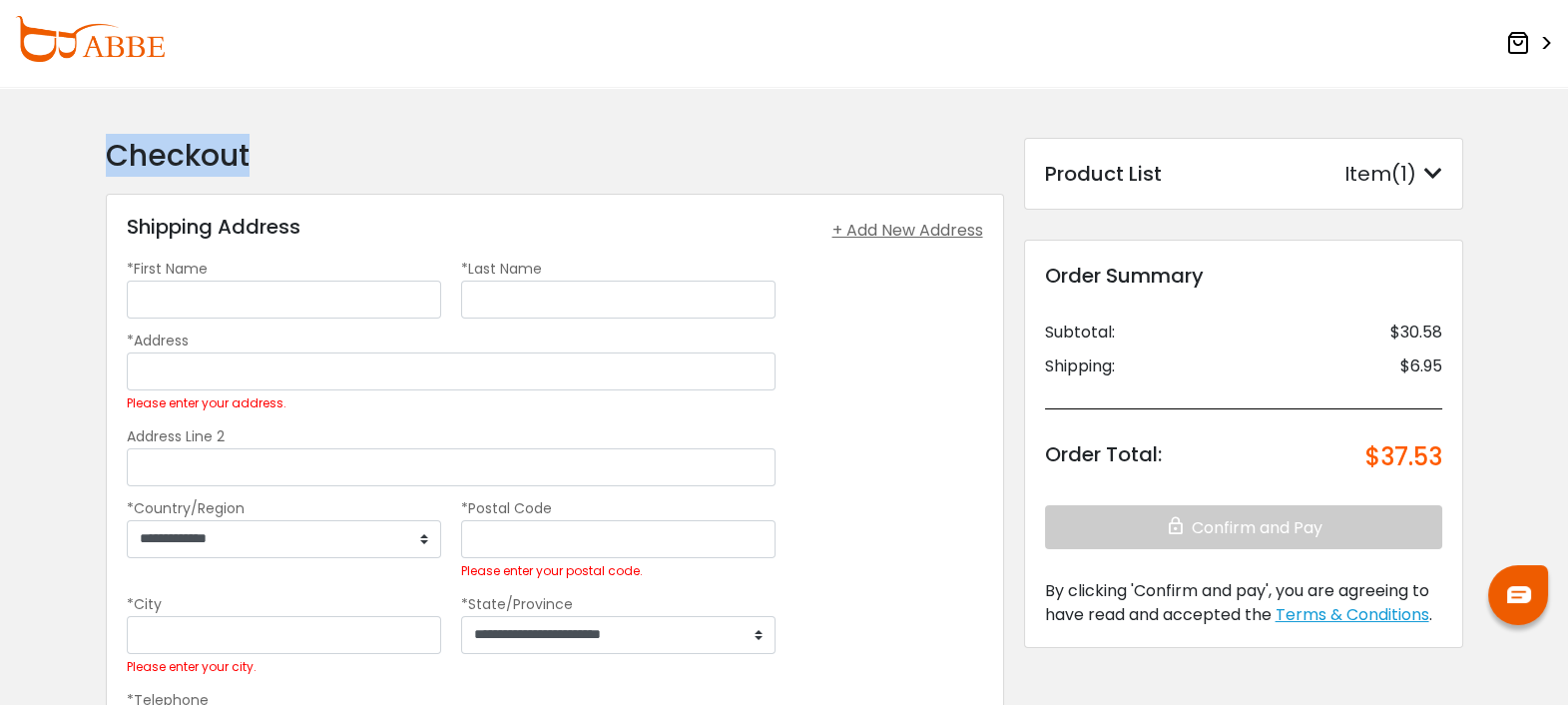 drag, startPoint x: 115, startPoint y: 159, endPoint x: 290, endPoint y: 163, distance: 175.04571 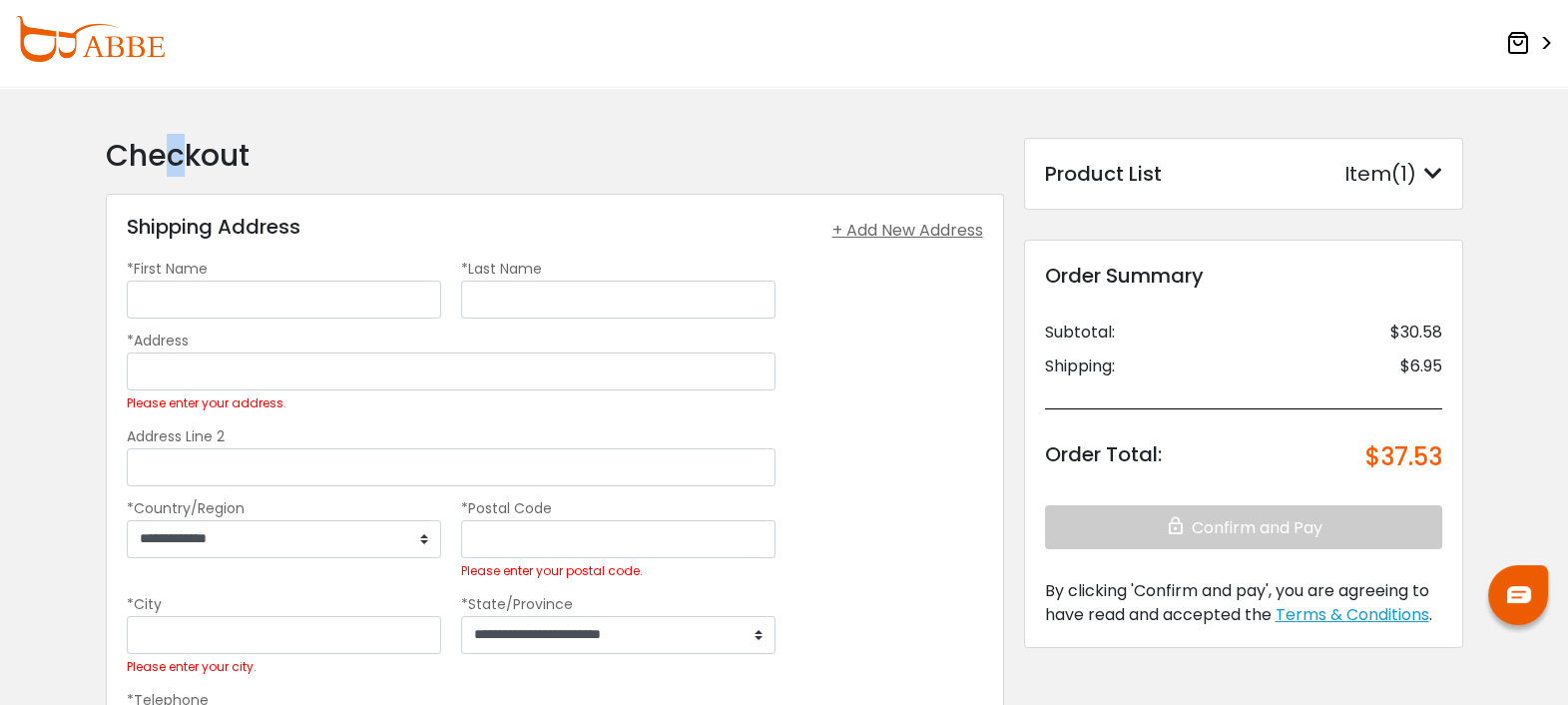 drag, startPoint x: 166, startPoint y: 143, endPoint x: 179, endPoint y: 152, distance: 15.811388 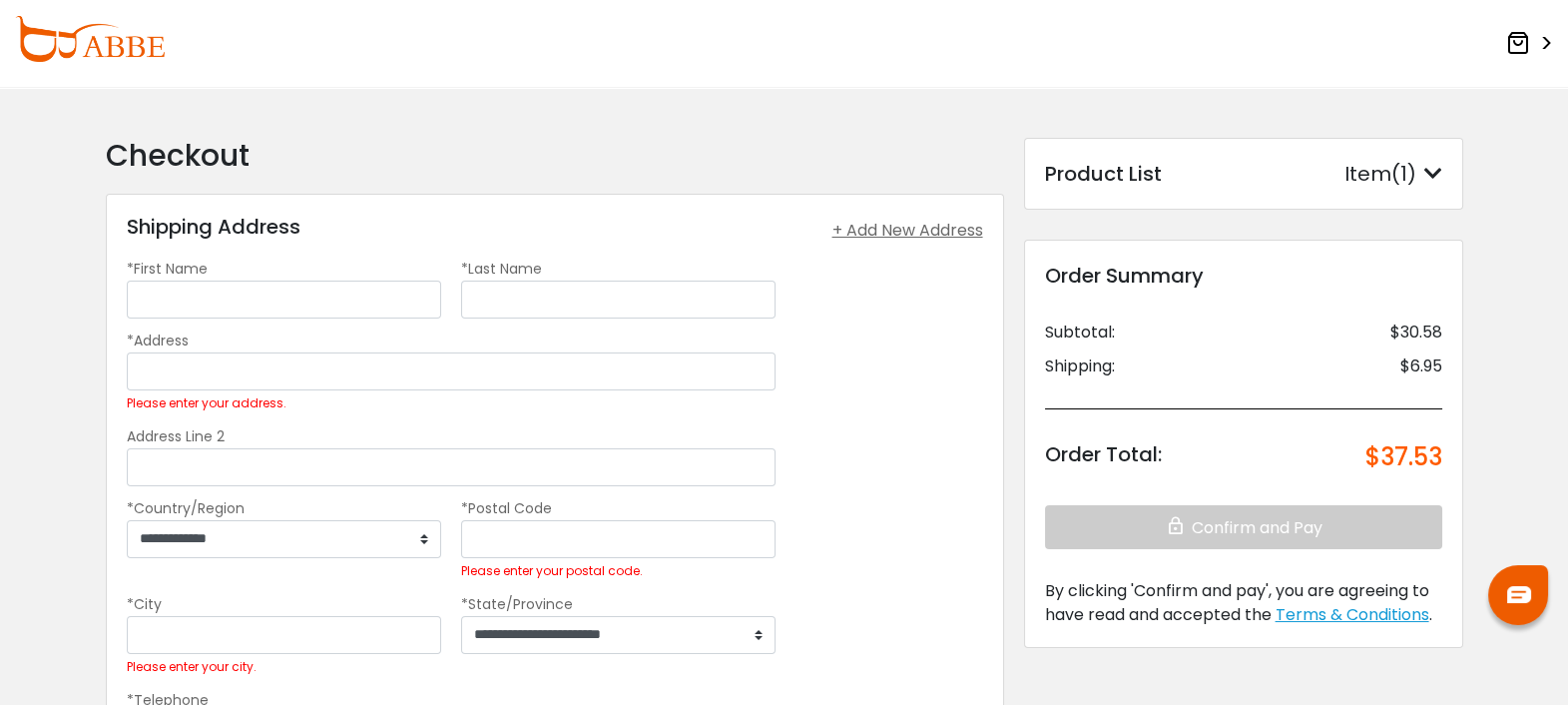 click on "Checkout" at bounding box center (555, 156) 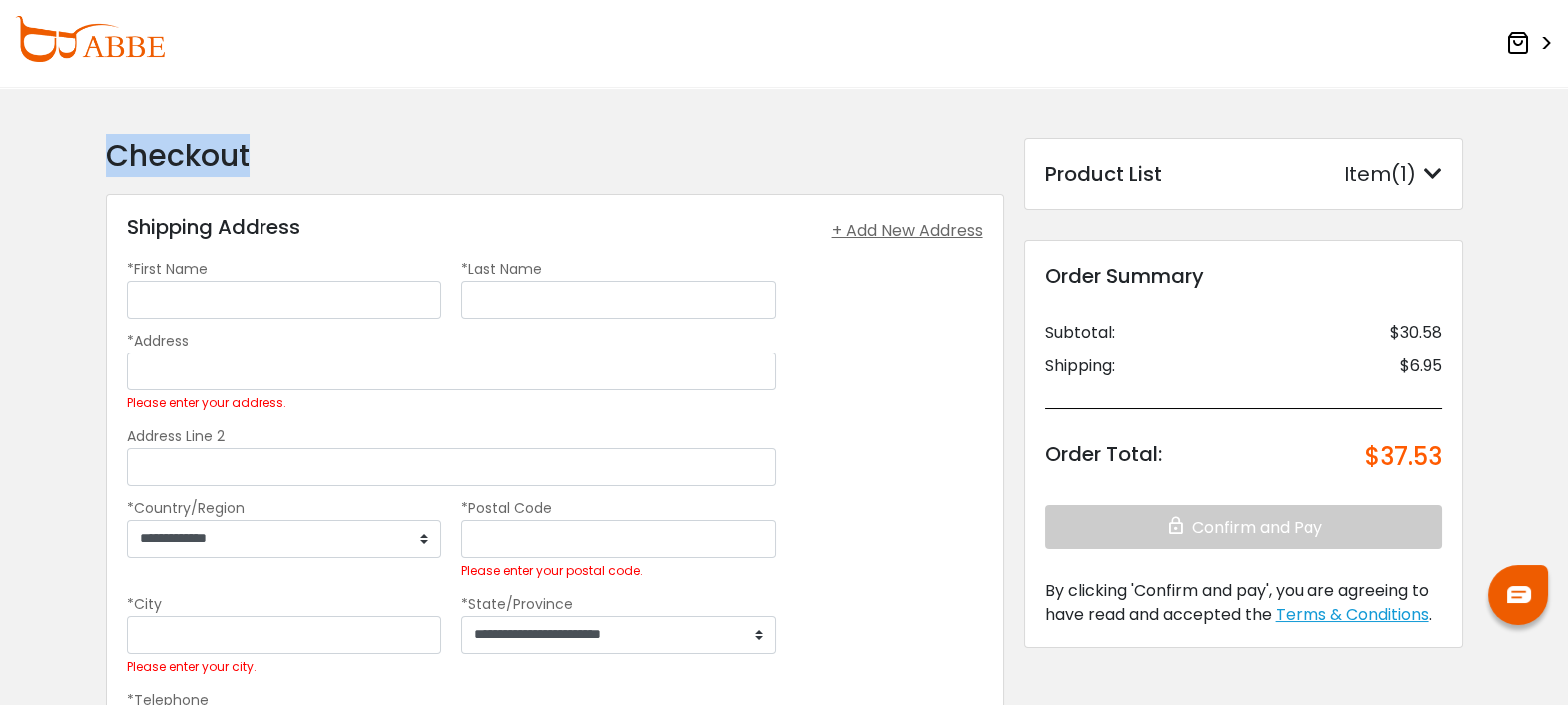 drag, startPoint x: 295, startPoint y: 151, endPoint x: 100, endPoint y: 135, distance: 195.65531 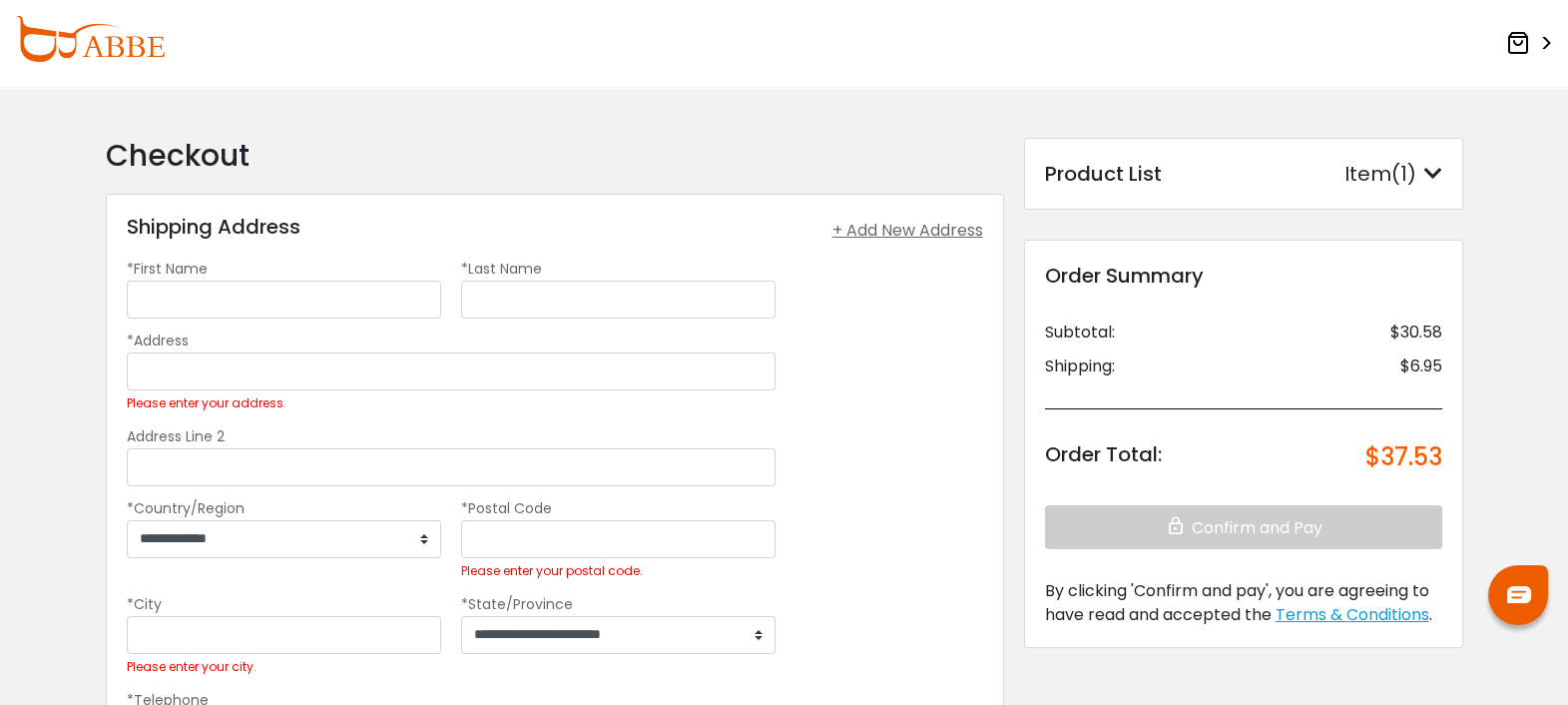 click on "Checkout" at bounding box center [555, 156] 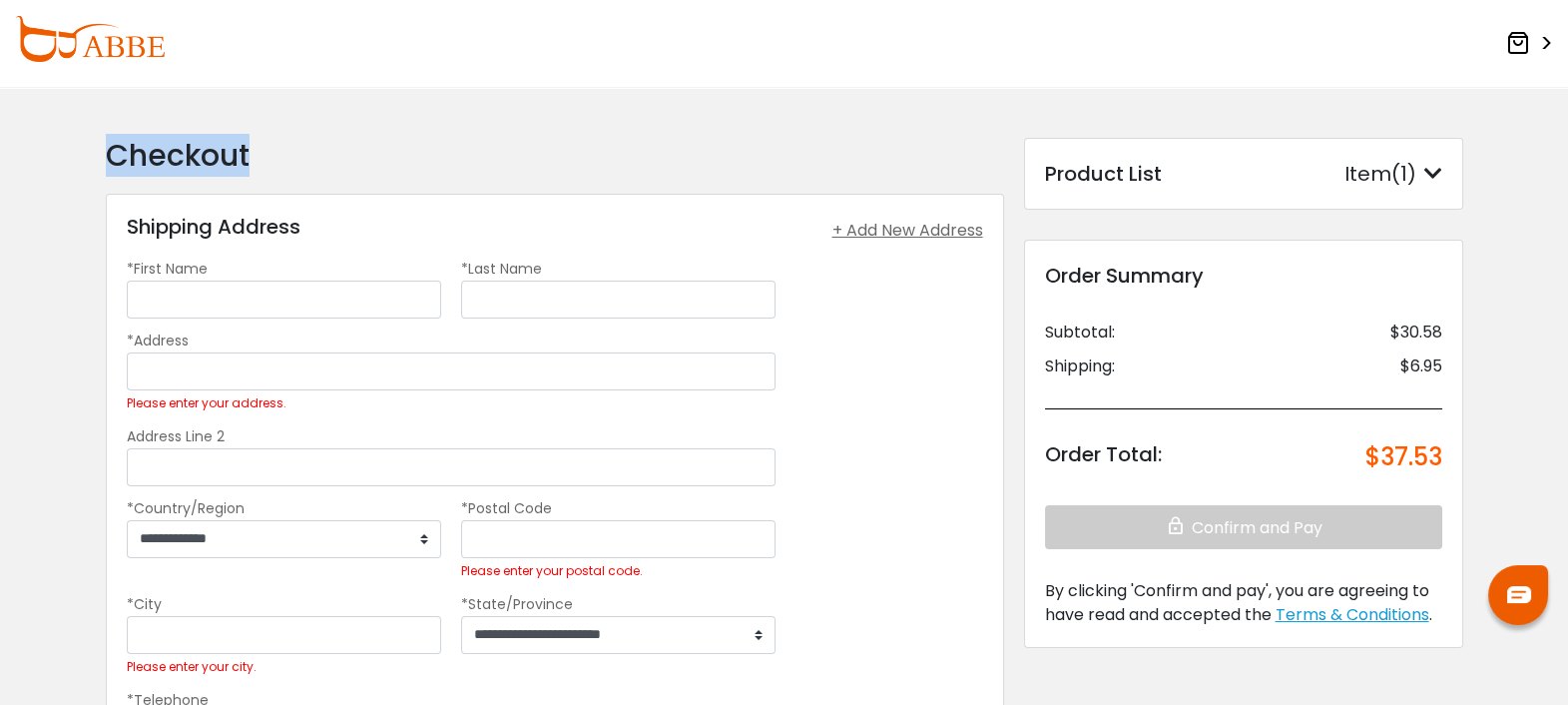 click on "Checkout" at bounding box center [555, 156] 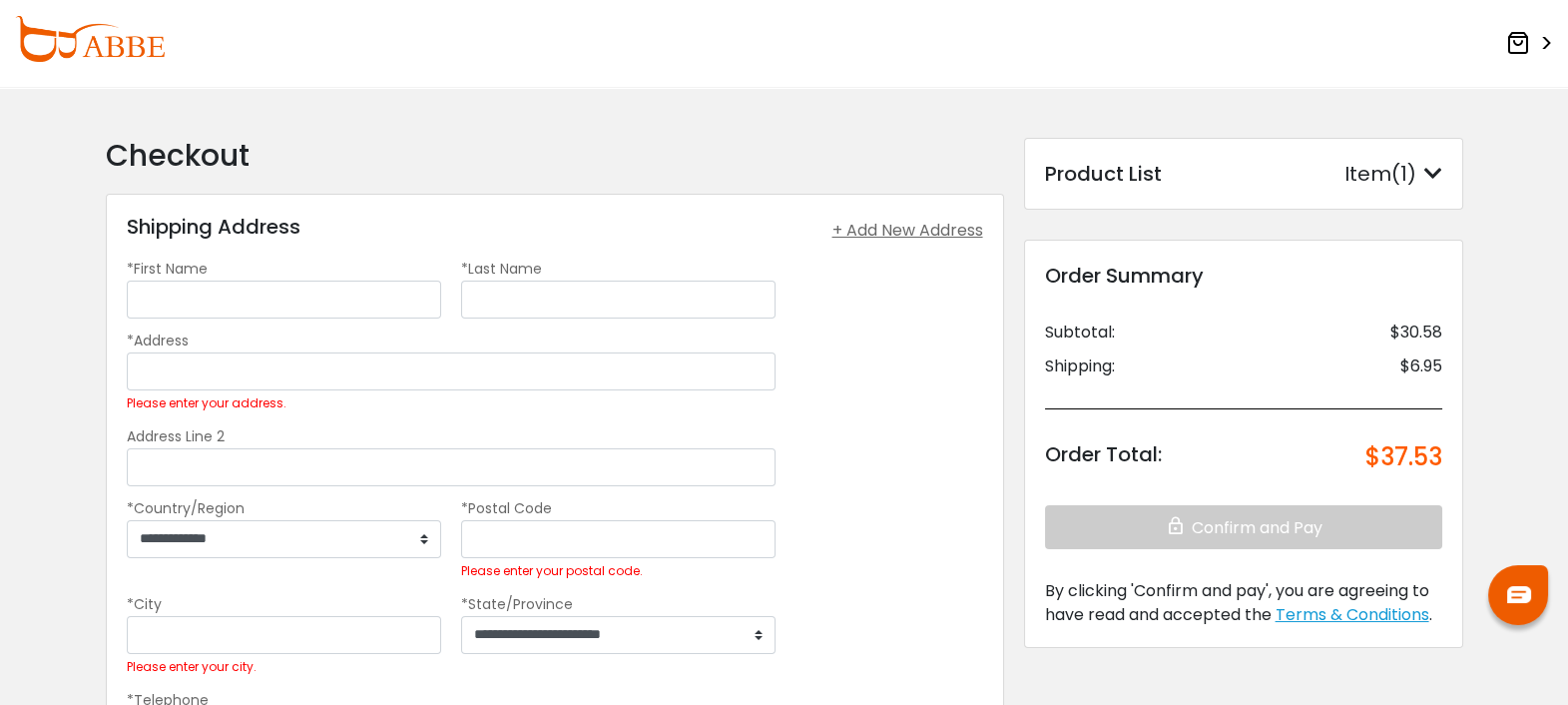 click on "Checkout" at bounding box center [555, 156] 